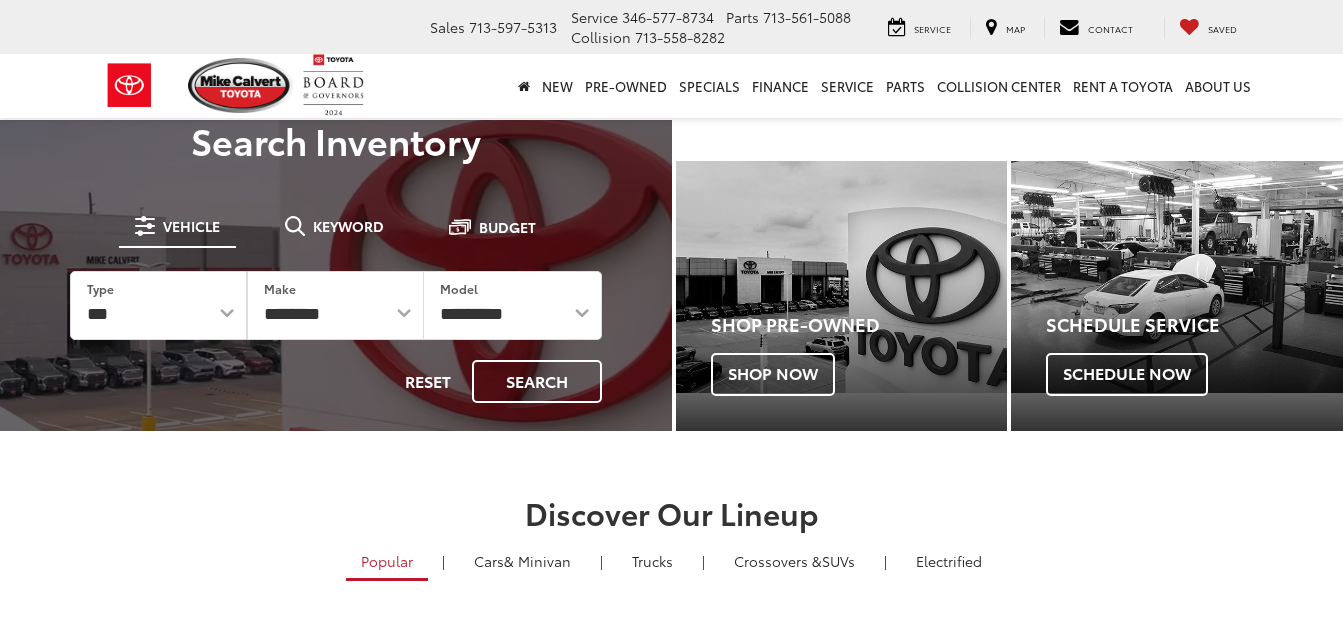 scroll, scrollTop: 0, scrollLeft: 0, axis: both 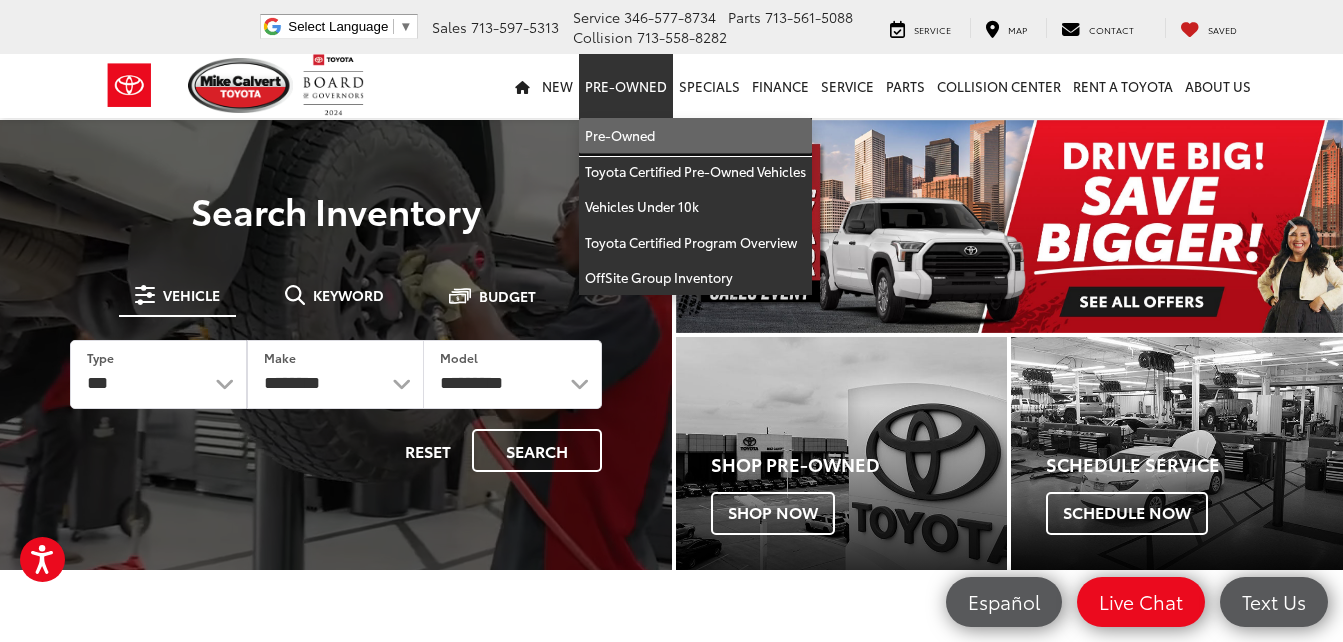 click on "Pre-Owned" at bounding box center (695, 136) 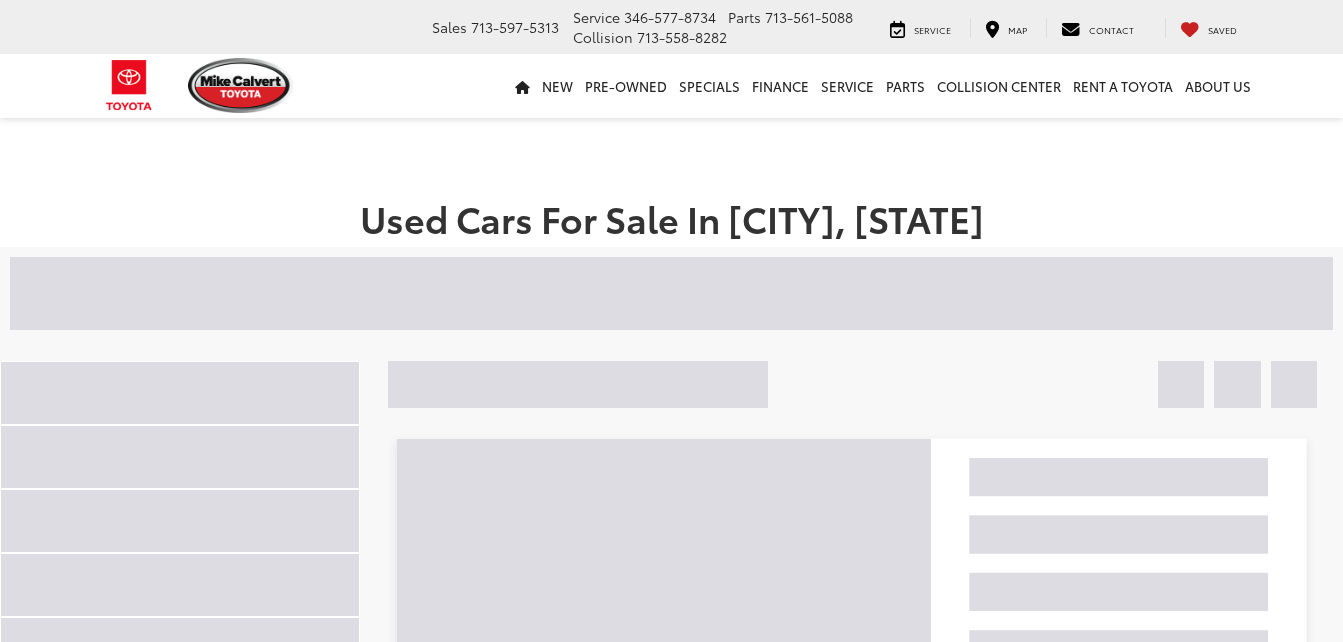 scroll, scrollTop: 0, scrollLeft: 0, axis: both 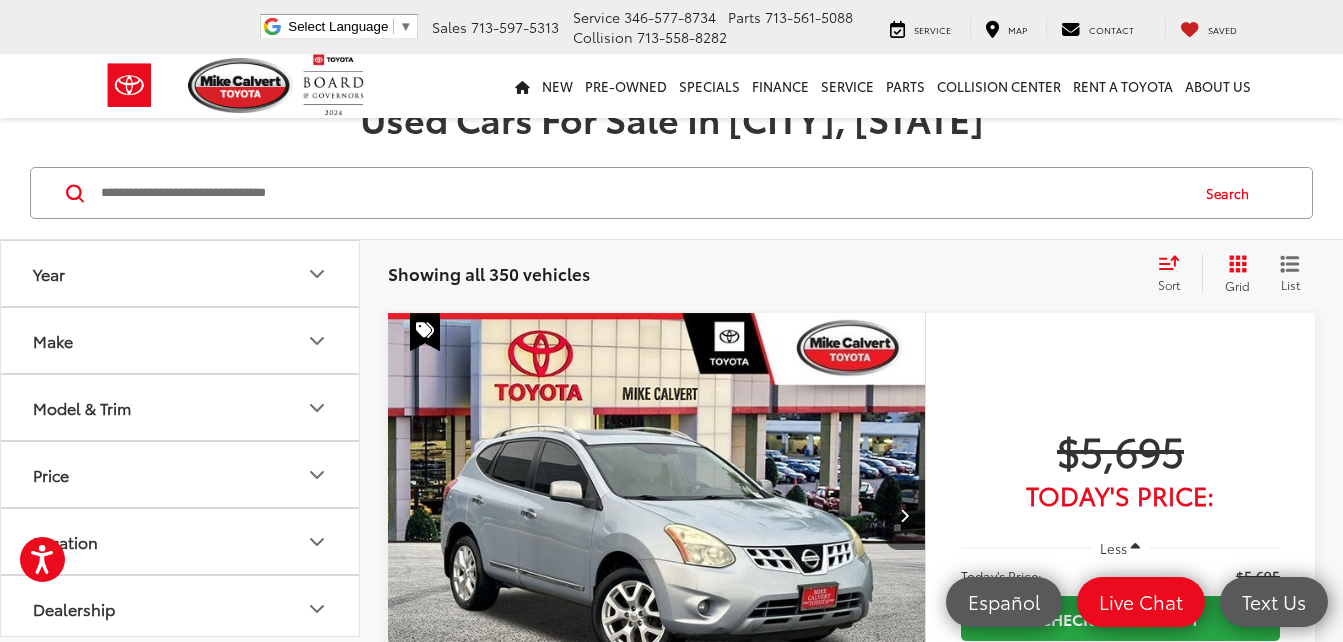click on "Make" at bounding box center [181, 340] 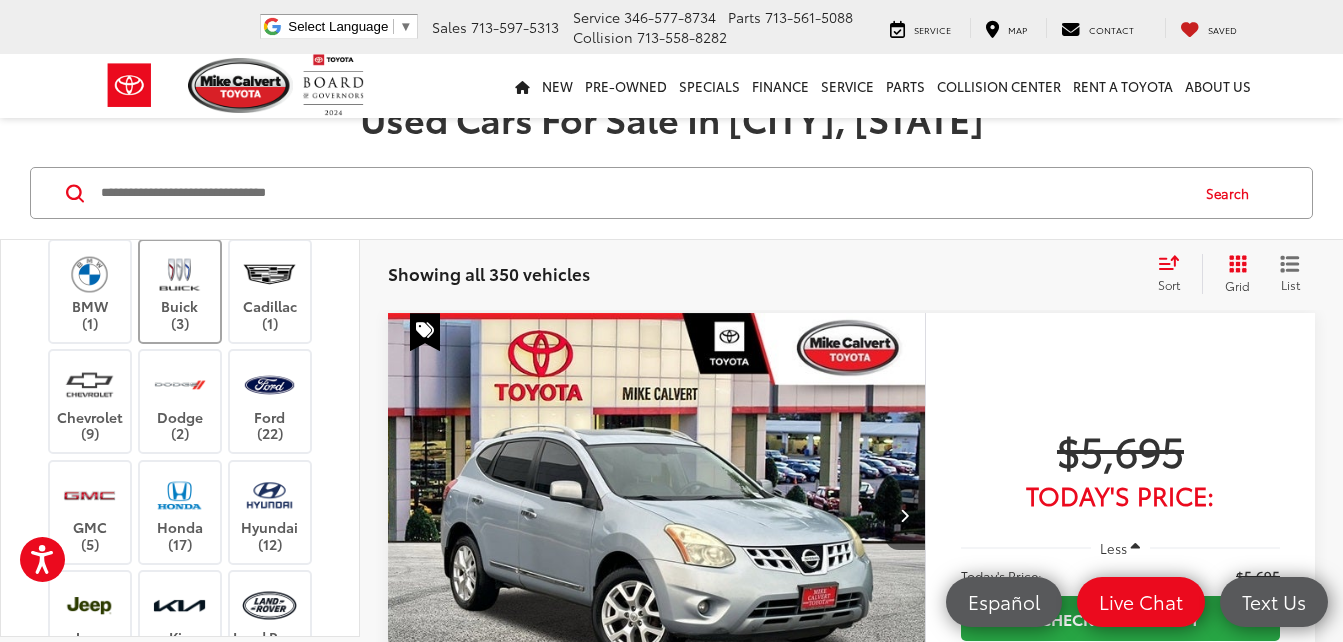scroll, scrollTop: 300, scrollLeft: 0, axis: vertical 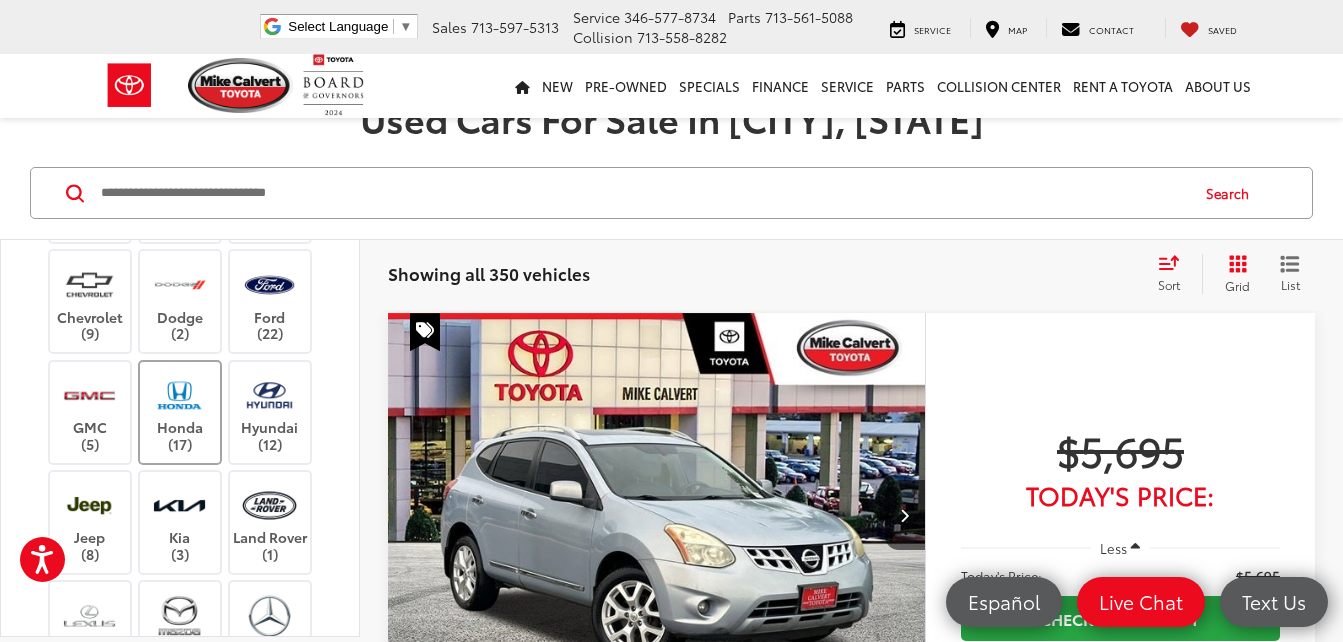click on "Honda   (17)" at bounding box center (180, 412) 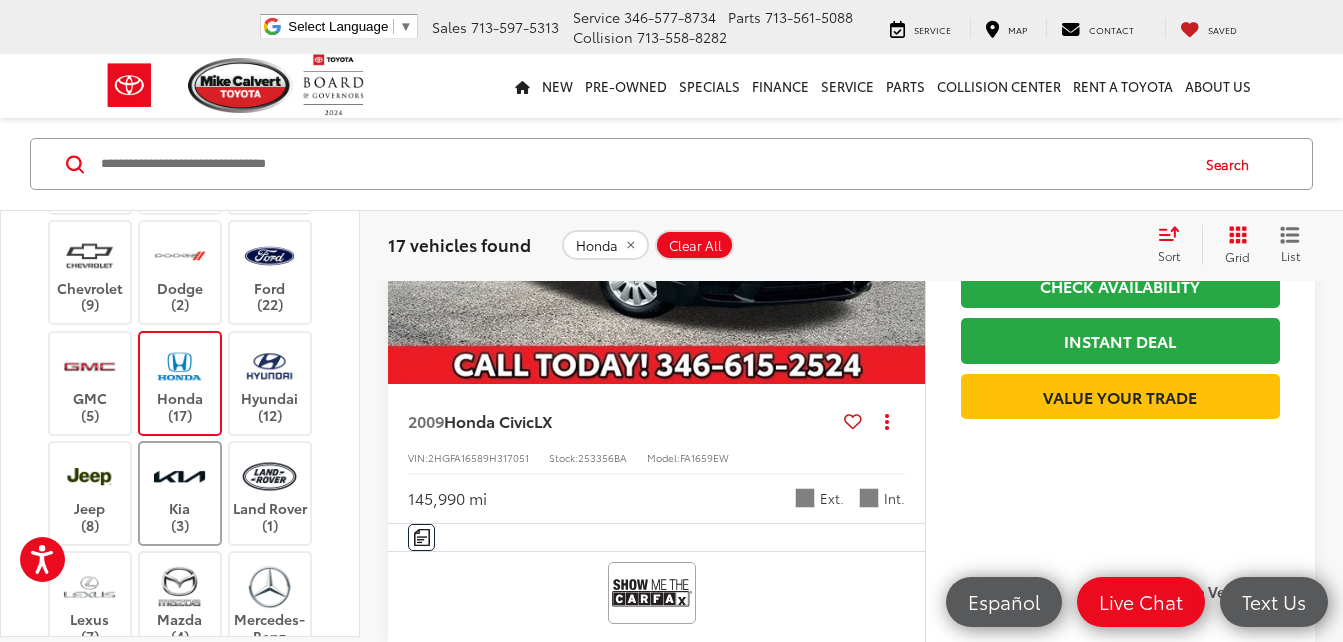 scroll, scrollTop: 500, scrollLeft: 0, axis: vertical 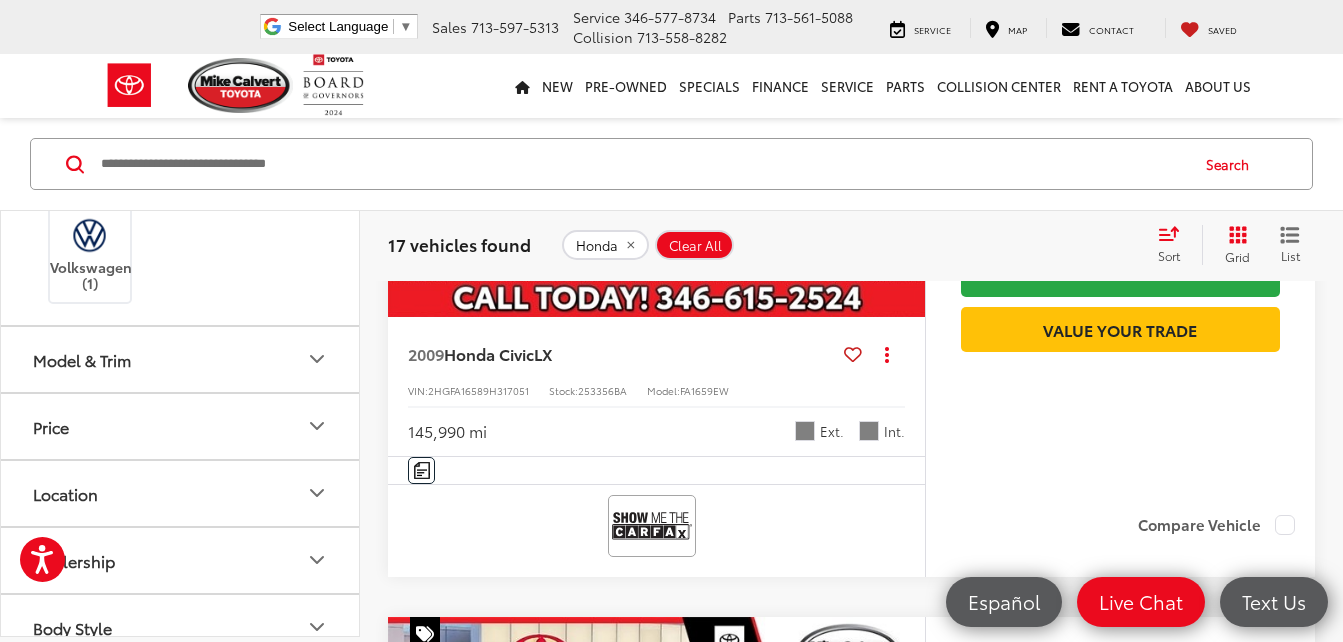 click on "Model & Trim" at bounding box center (82, 359) 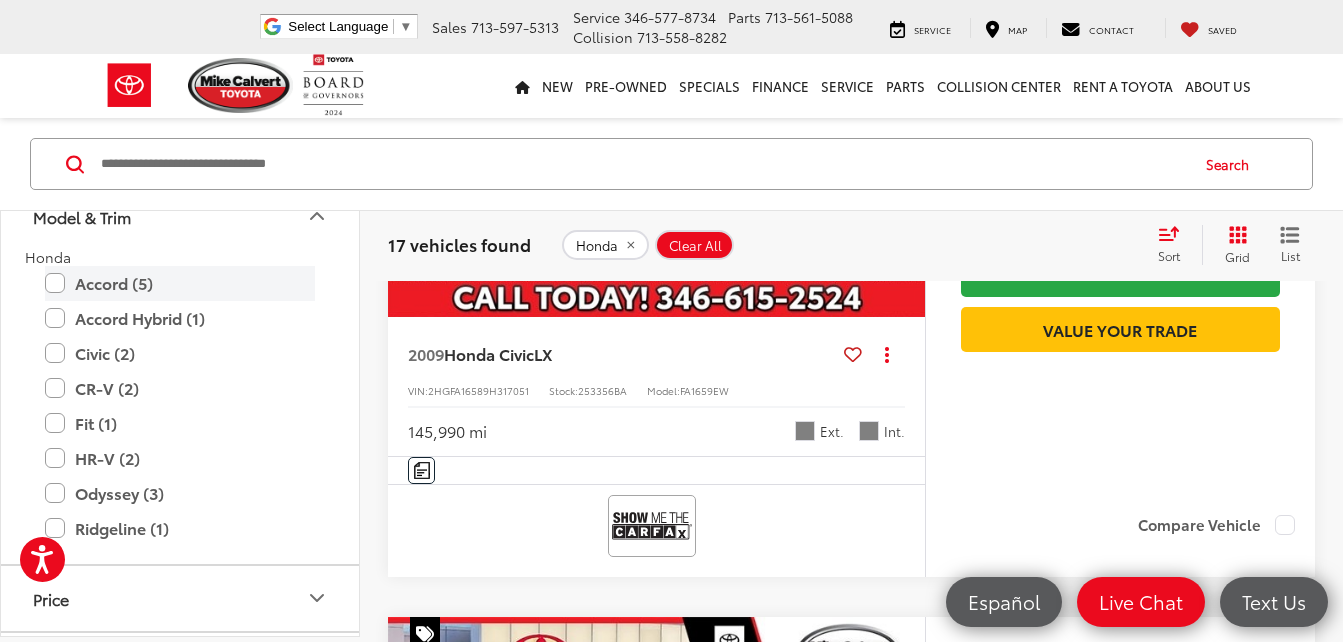 scroll, scrollTop: 1200, scrollLeft: 0, axis: vertical 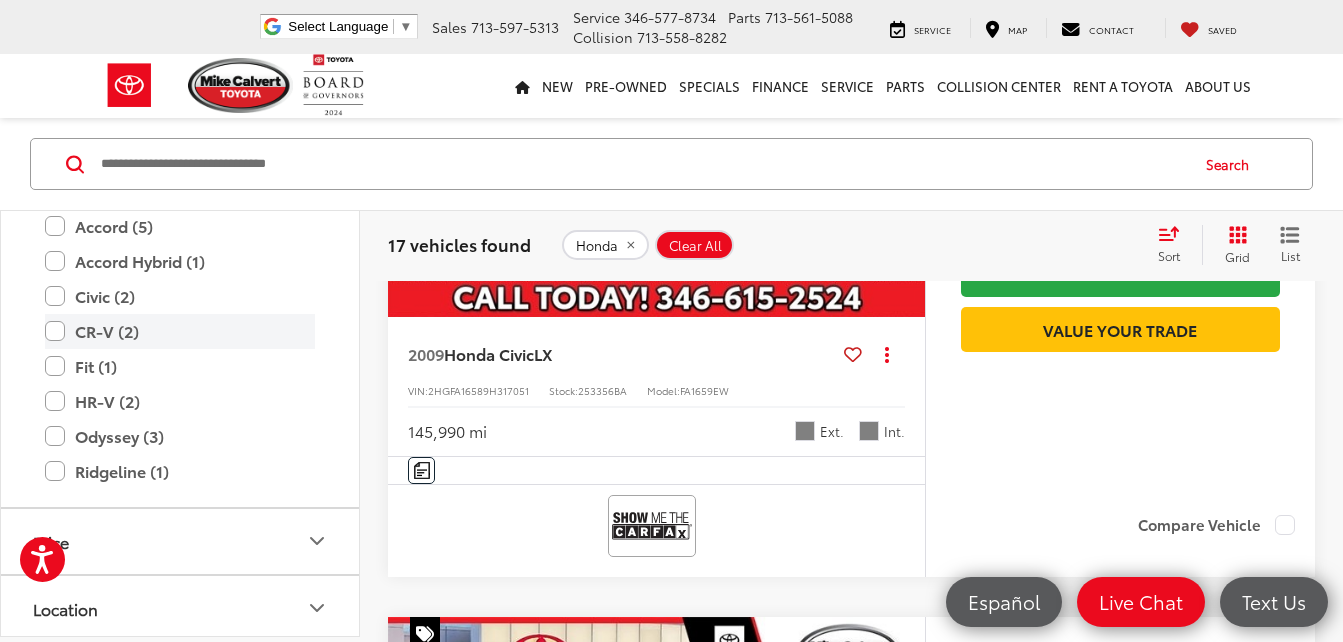 click on "CR-V (2)" at bounding box center (180, 331) 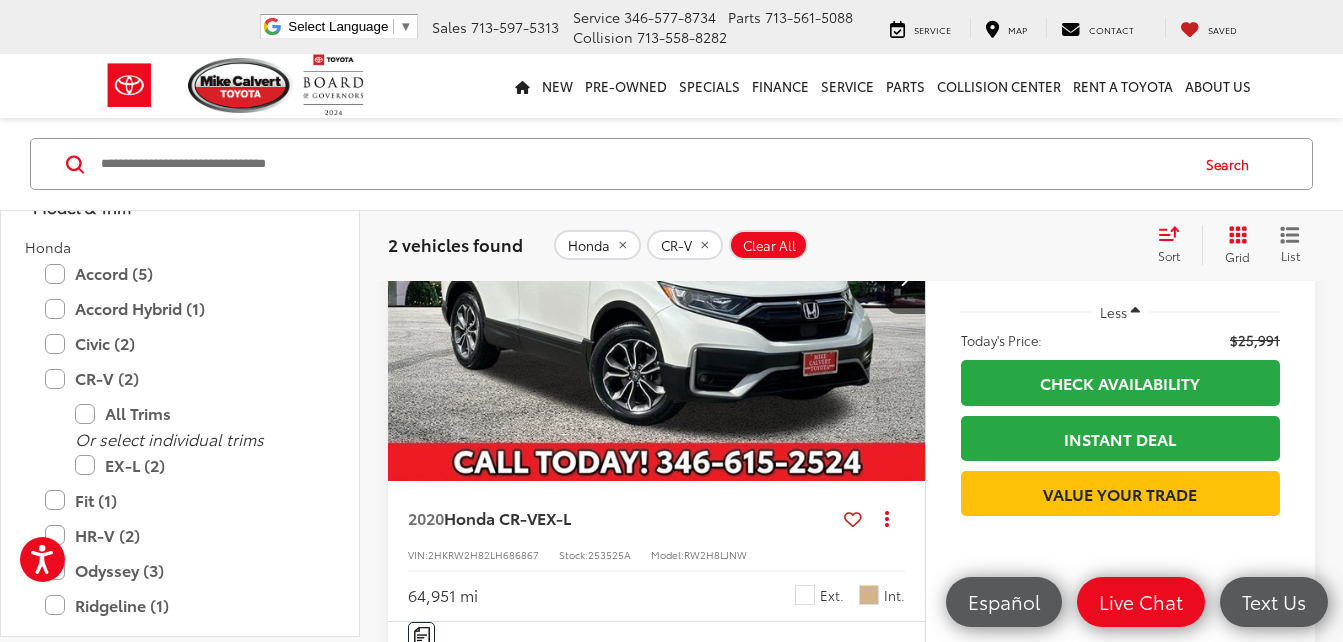 scroll, scrollTop: 929, scrollLeft: 0, axis: vertical 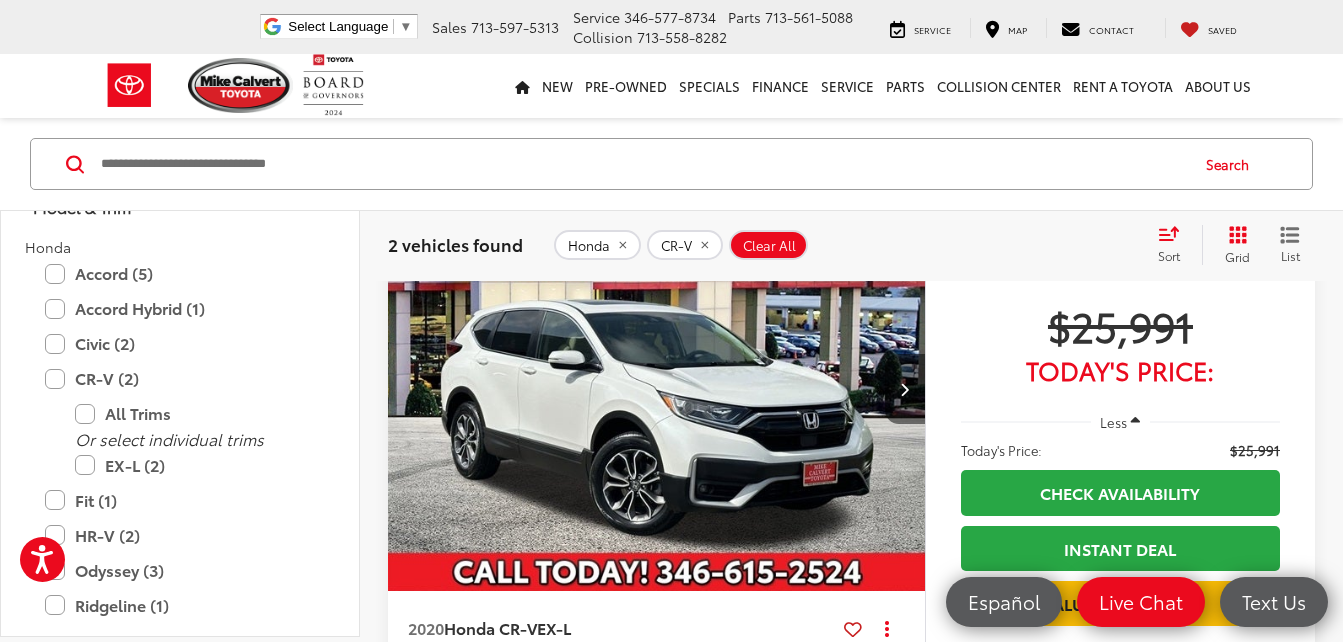 click at bounding box center [905, 389] 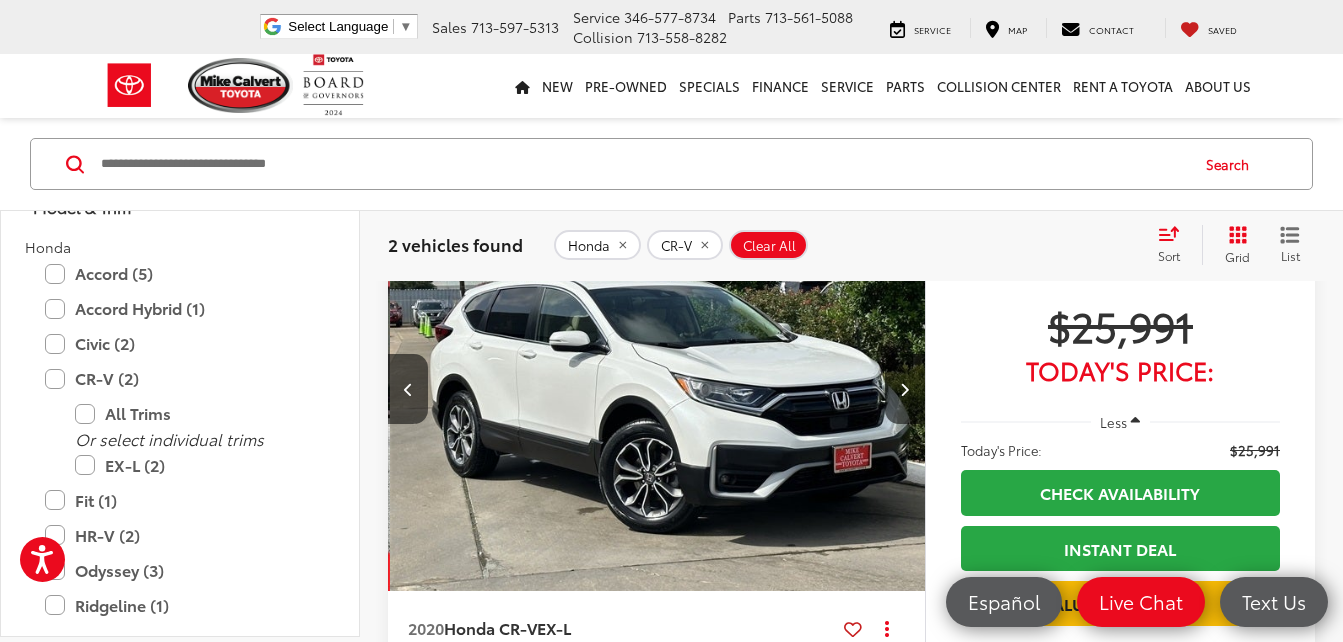 scroll, scrollTop: 0, scrollLeft: 540, axis: horizontal 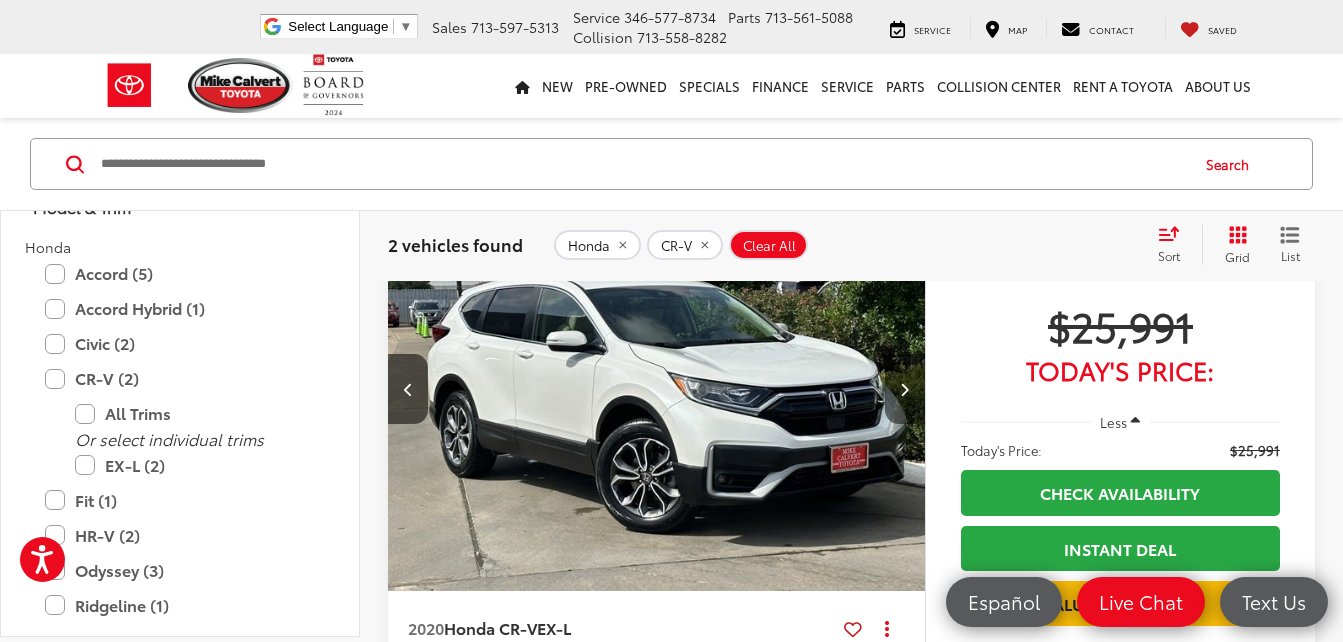click at bounding box center (905, 389) 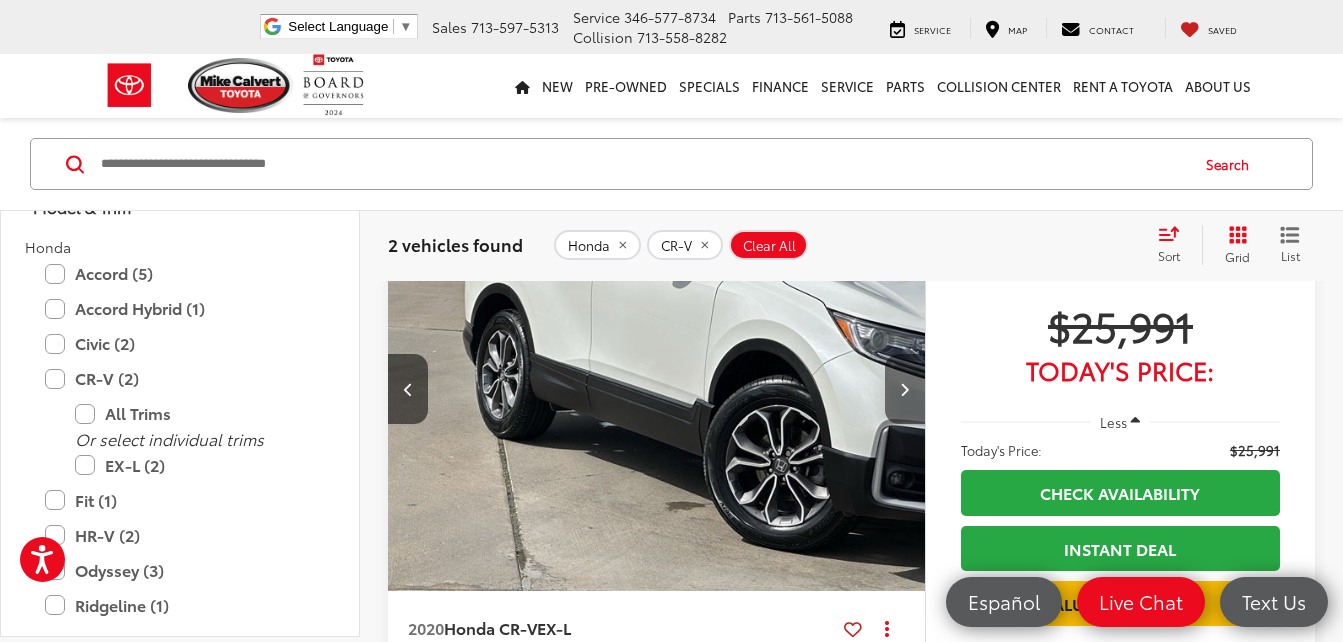 click at bounding box center (905, 389) 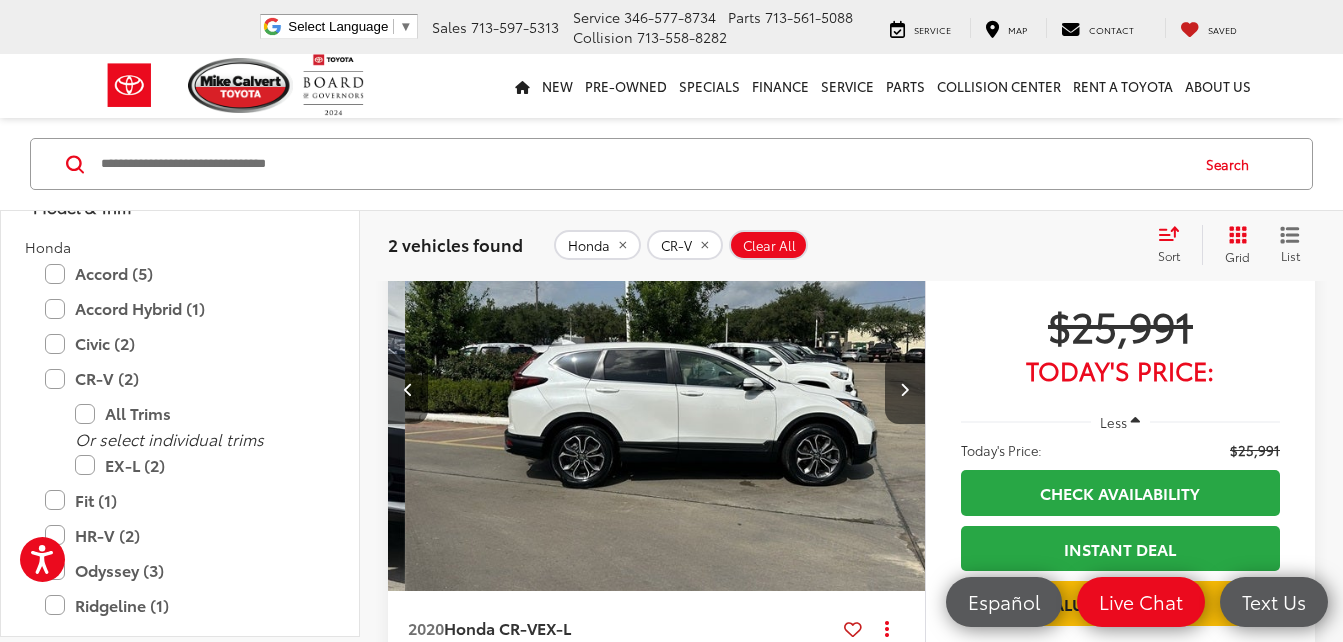 scroll, scrollTop: 0, scrollLeft: 1620, axis: horizontal 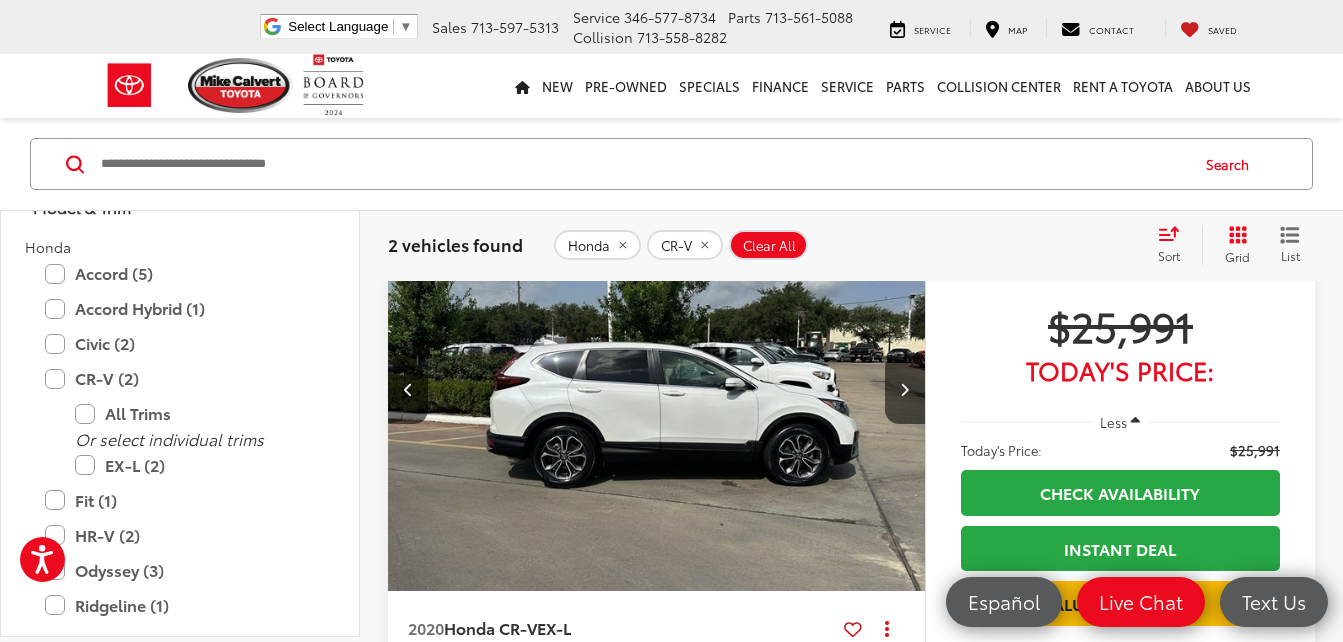 click at bounding box center (657, 390) 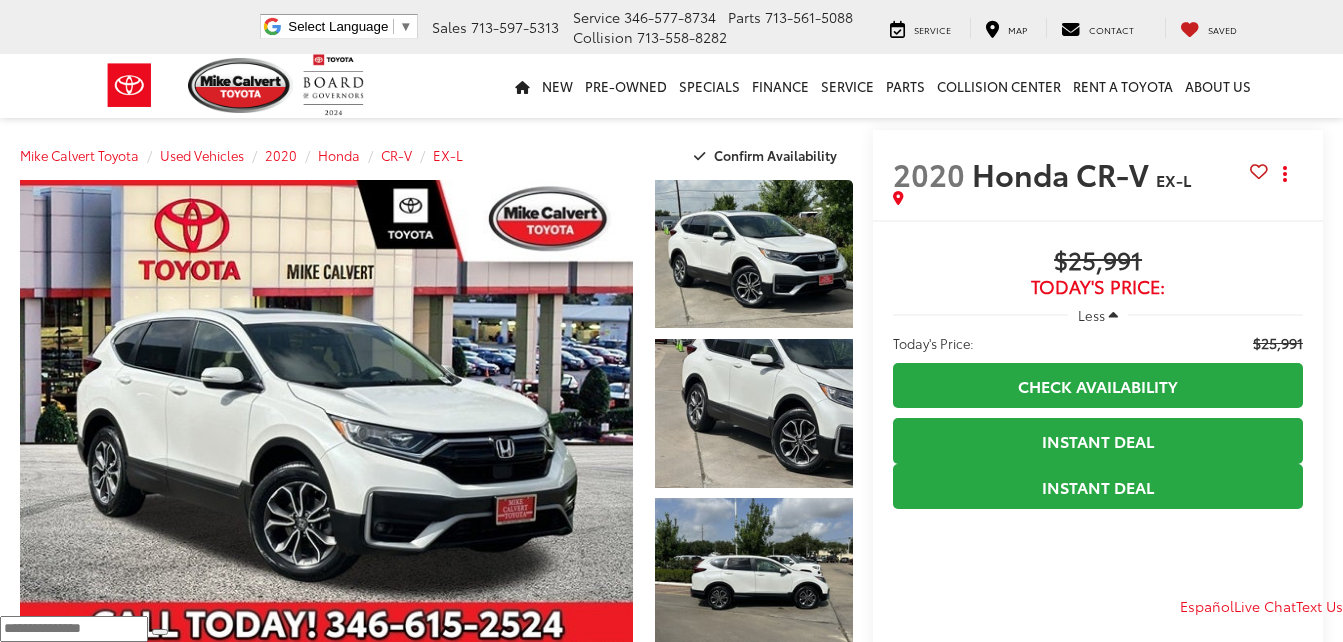 scroll, scrollTop: 400, scrollLeft: 0, axis: vertical 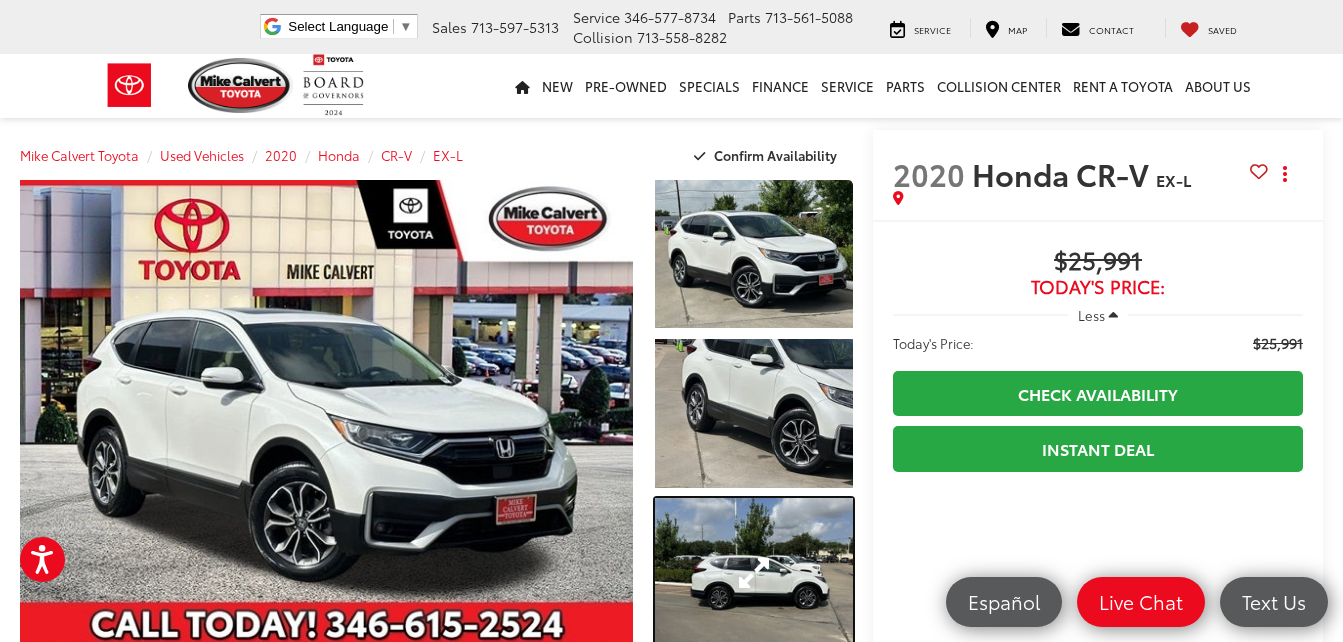 click at bounding box center (754, 572) 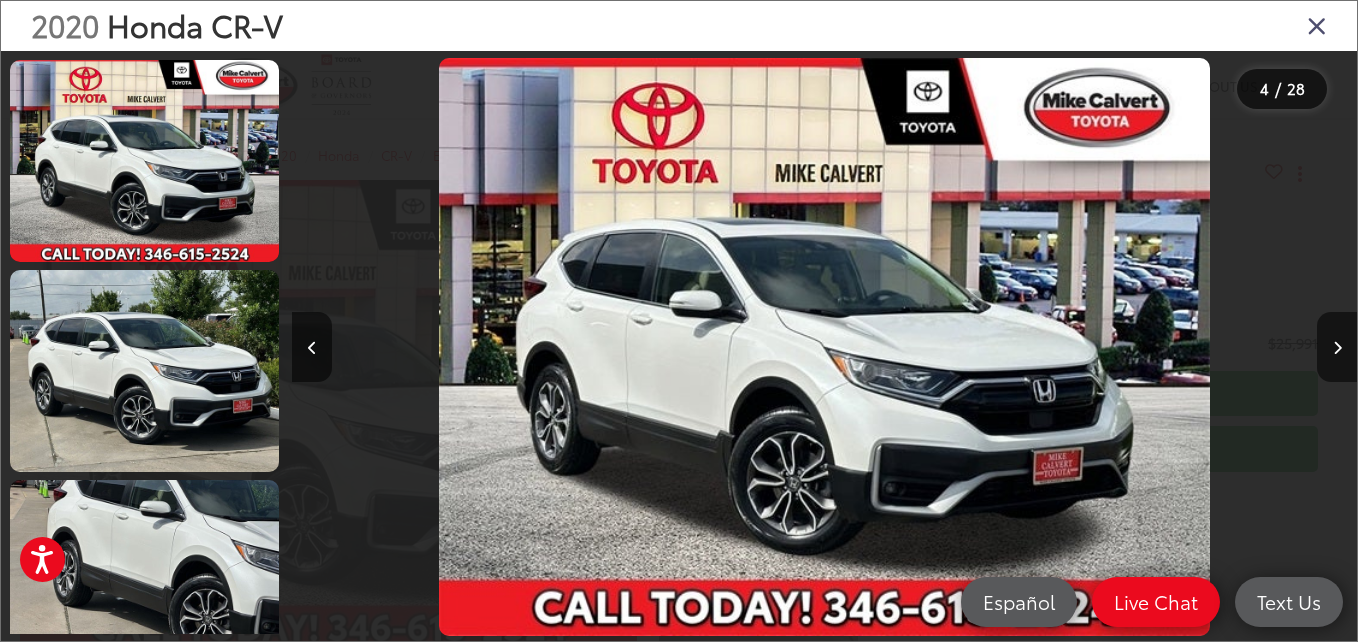 scroll, scrollTop: 476, scrollLeft: 0, axis: vertical 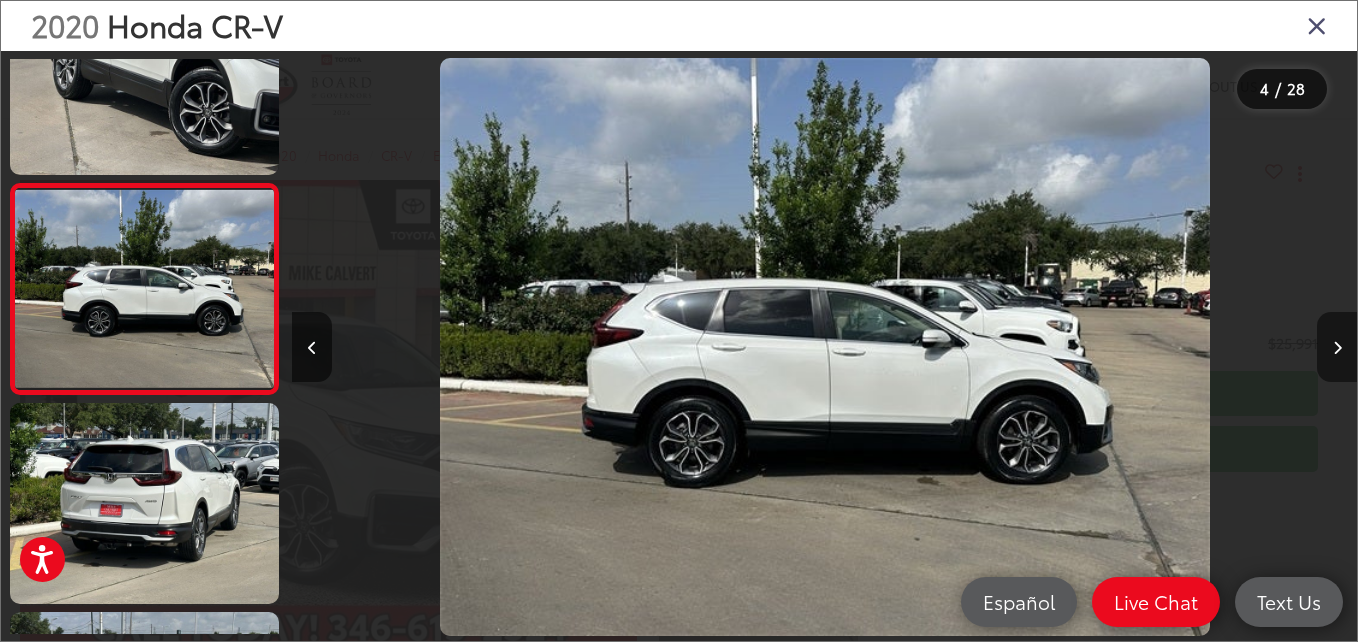 click at bounding box center [1337, 347] 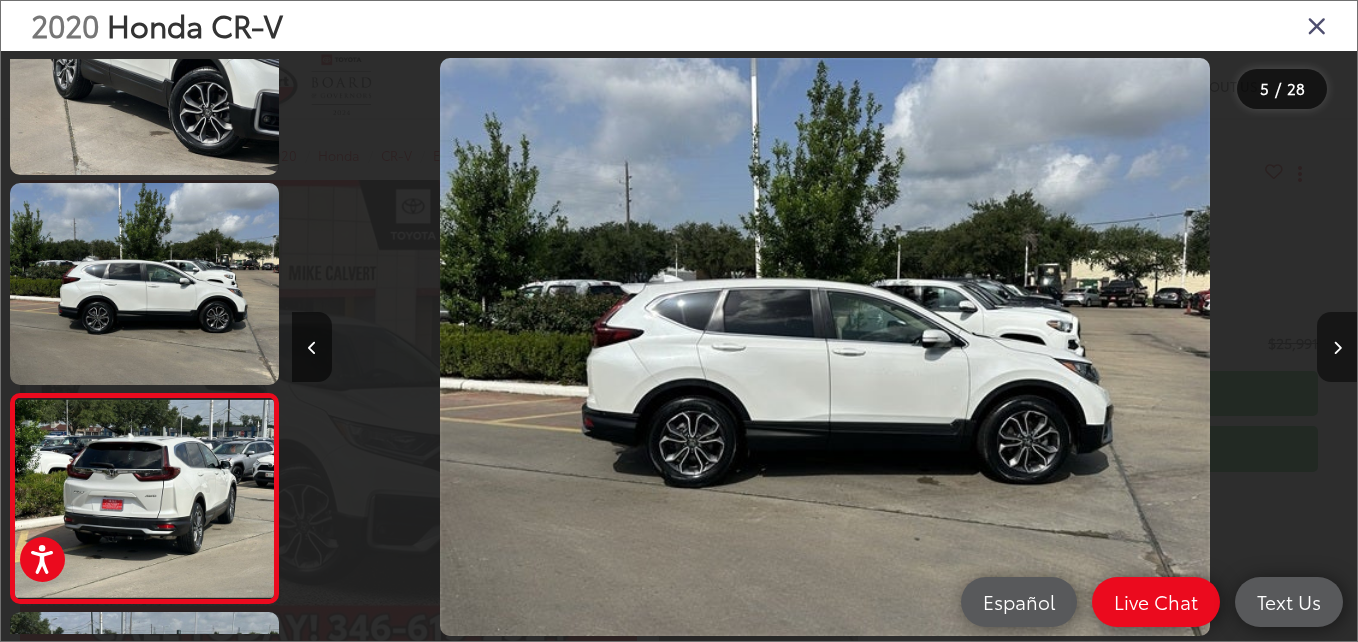 scroll, scrollTop: 0, scrollLeft: 3245, axis: horizontal 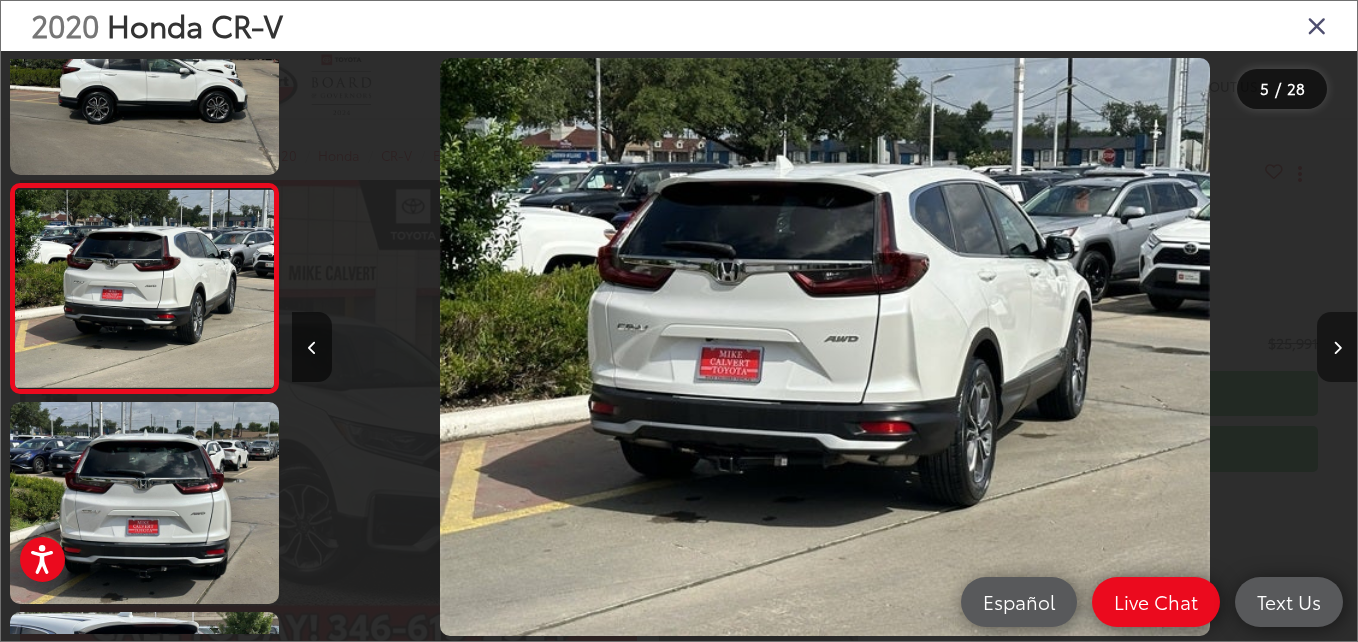 click at bounding box center (1337, 347) 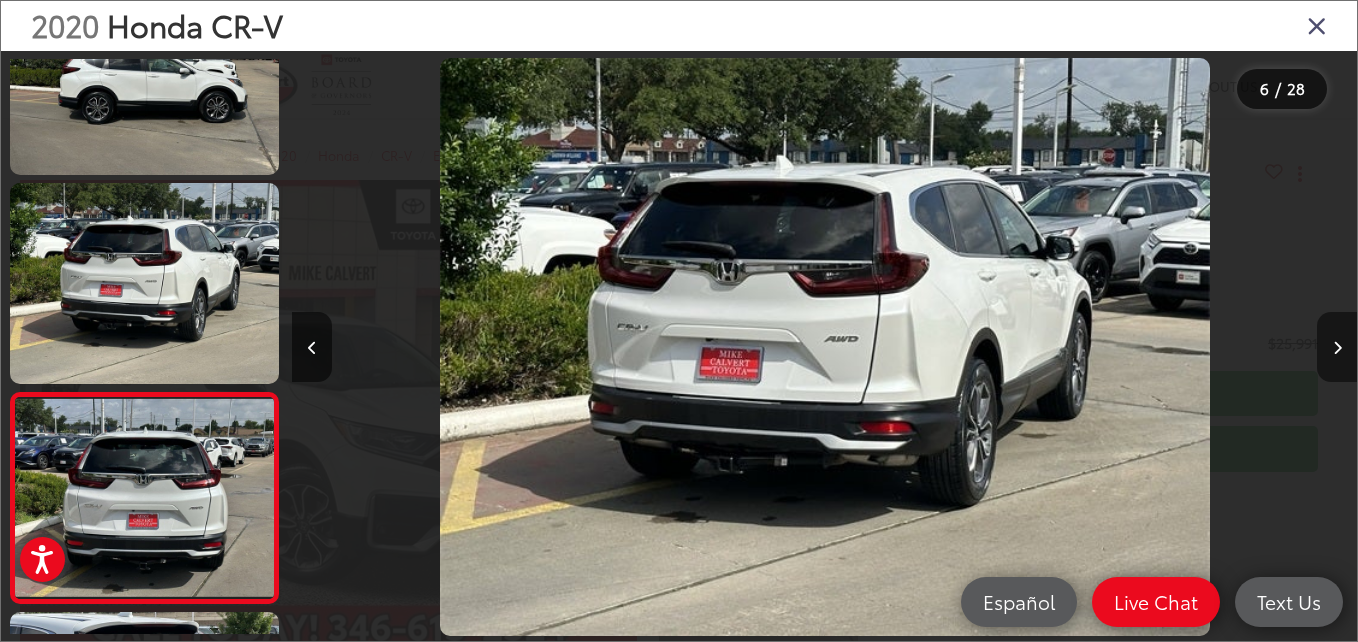 scroll, scrollTop: 0, scrollLeft: 4666, axis: horizontal 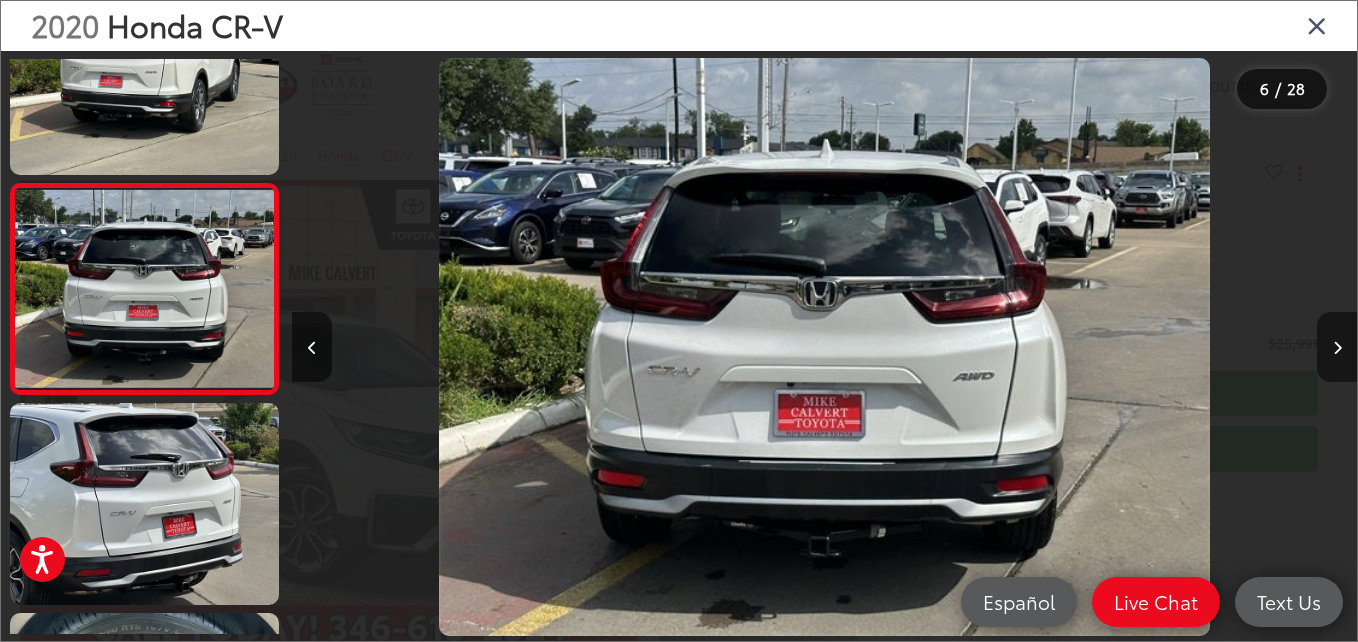 click at bounding box center [1337, 347] 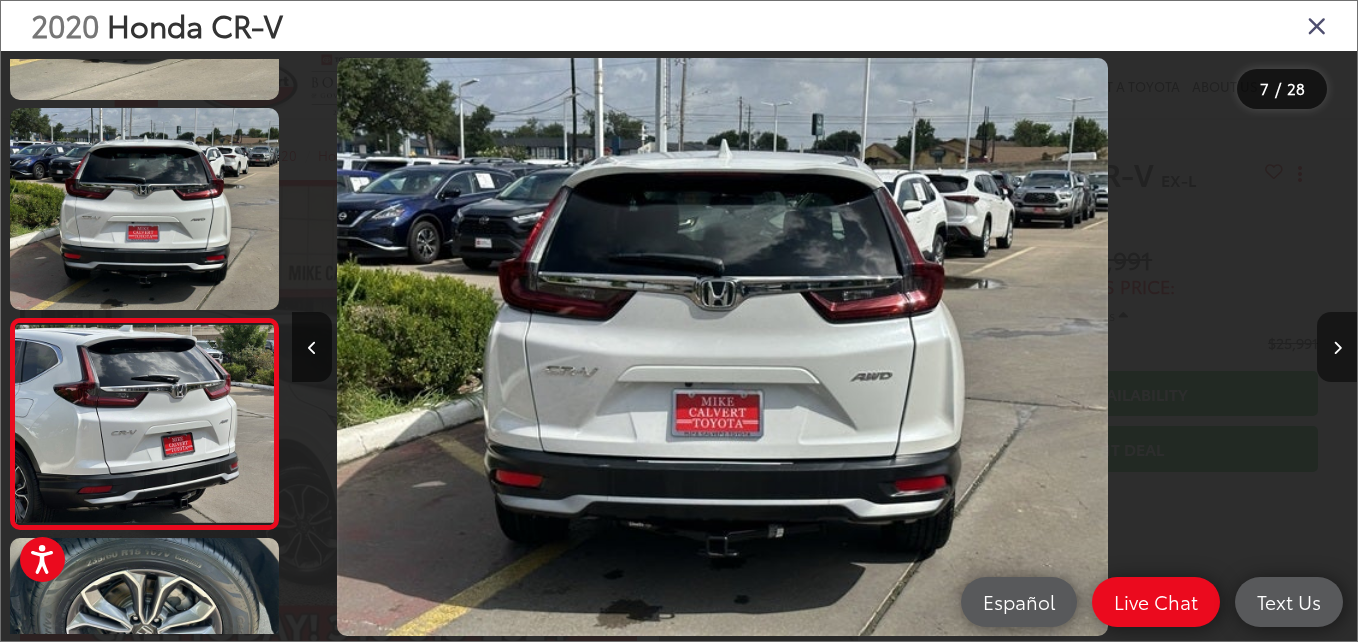 scroll, scrollTop: 1095, scrollLeft: 0, axis: vertical 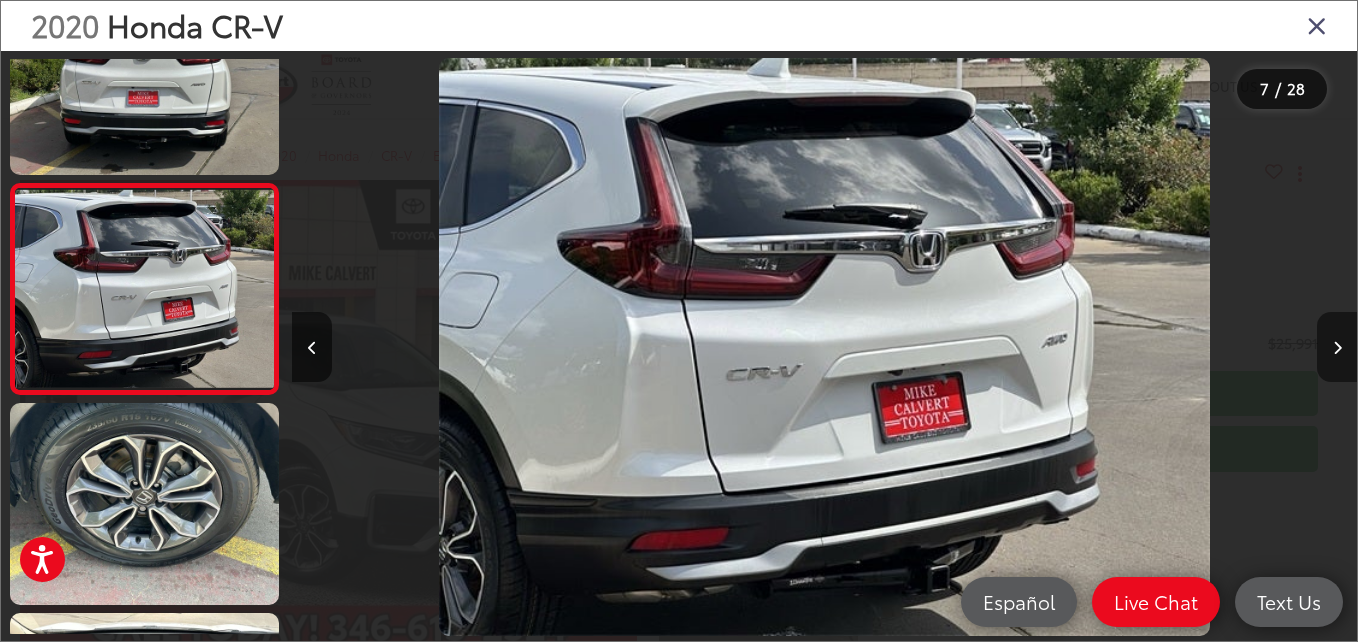 click at bounding box center [1337, 347] 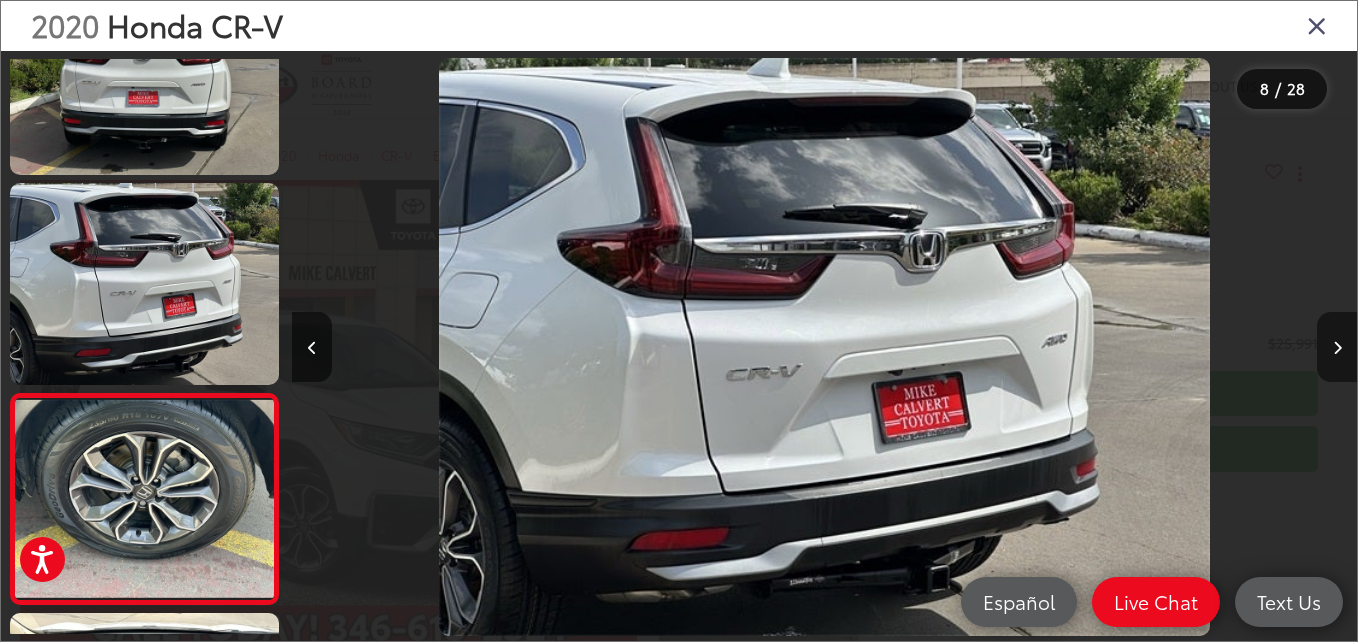 scroll, scrollTop: 0, scrollLeft: 6852, axis: horizontal 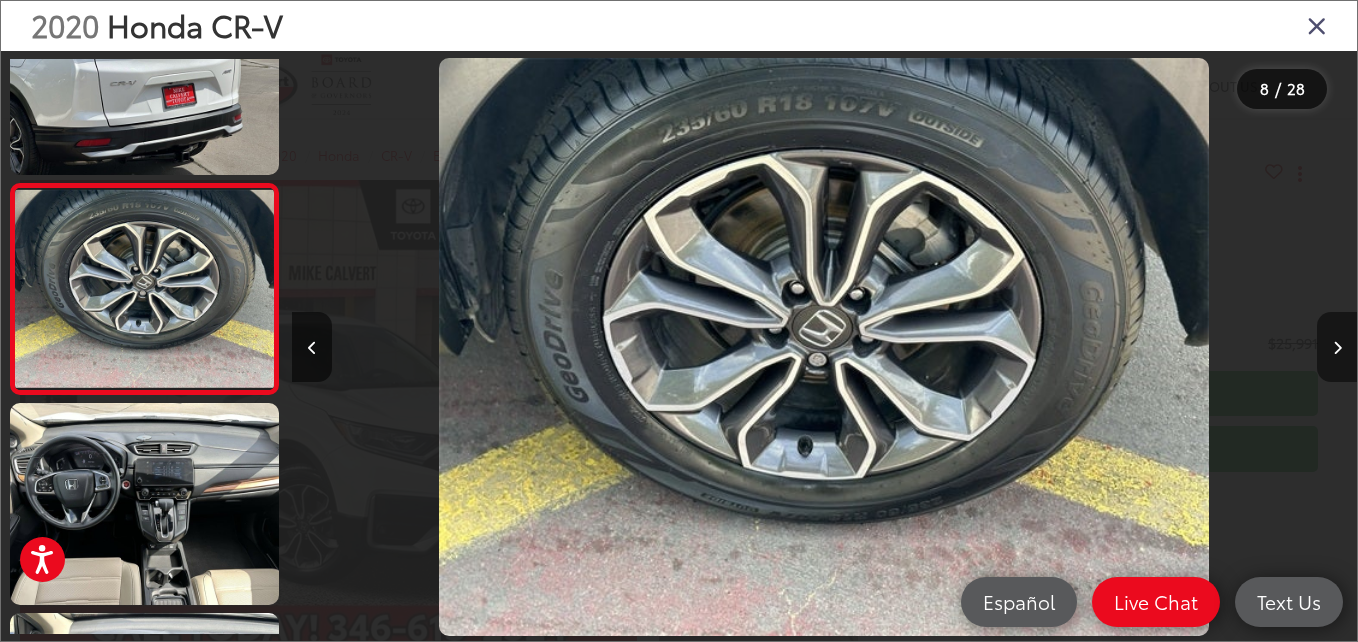 click at bounding box center (1337, 347) 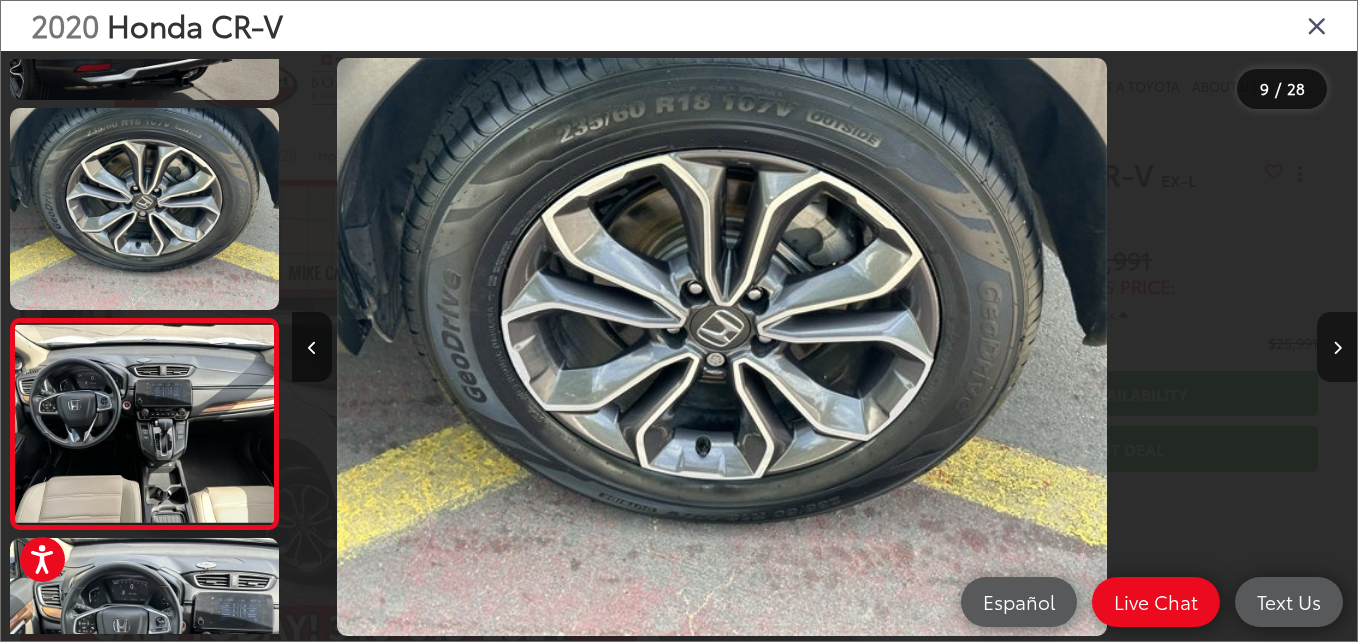 scroll, scrollTop: 1552, scrollLeft: 0, axis: vertical 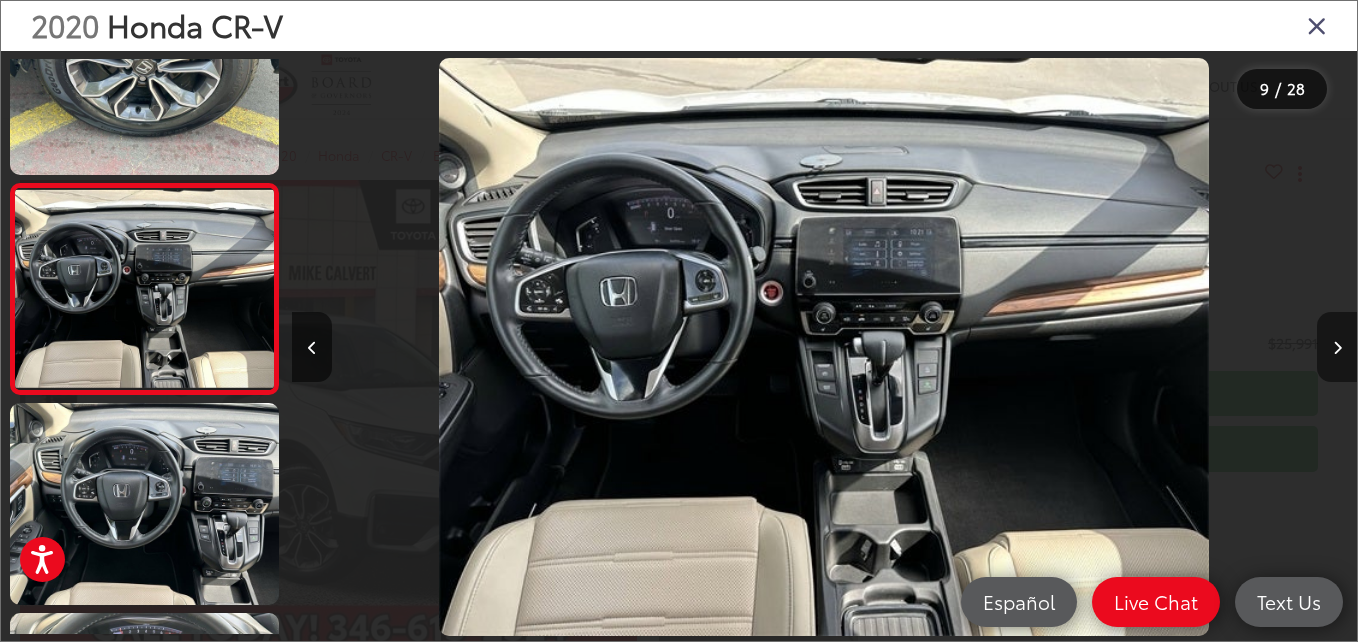 click at bounding box center (1337, 347) 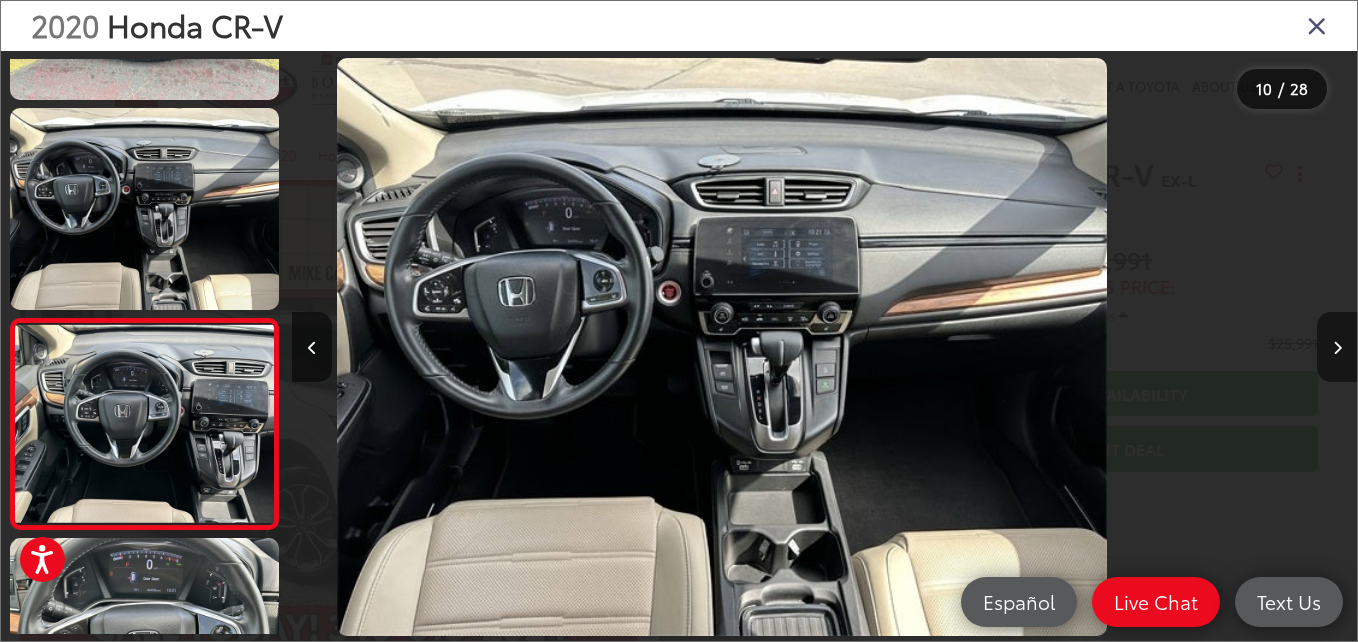 scroll, scrollTop: 1762, scrollLeft: 0, axis: vertical 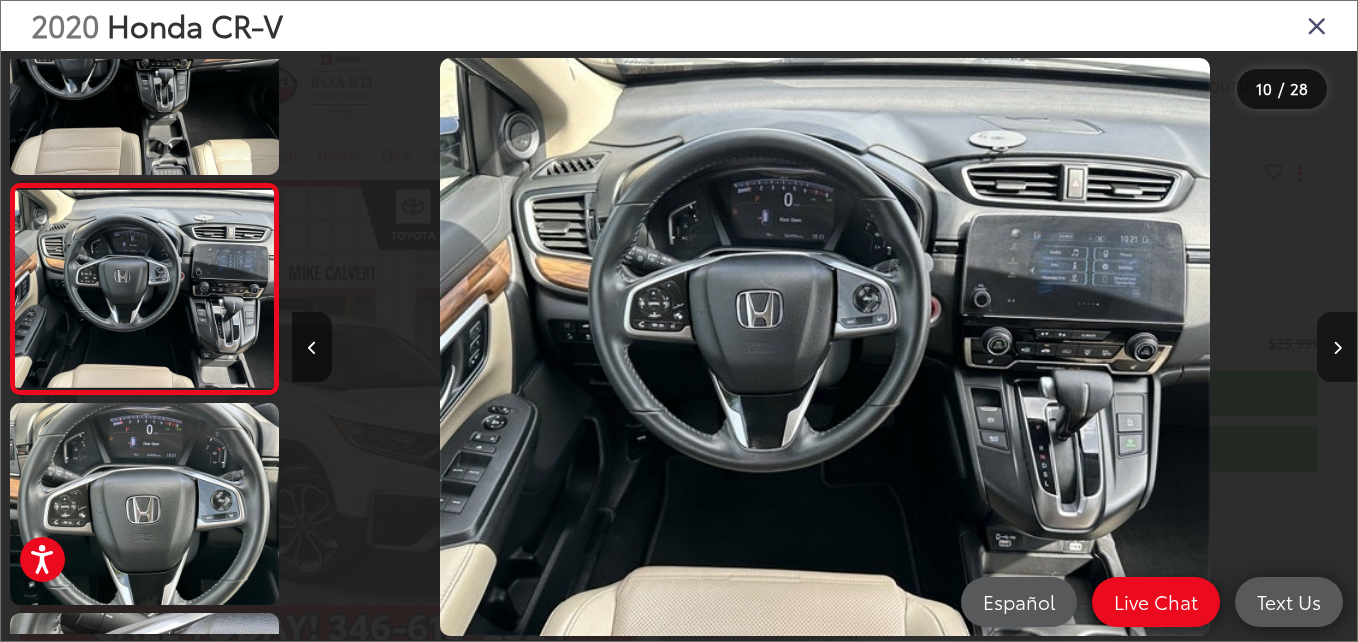 click at bounding box center [1337, 347] 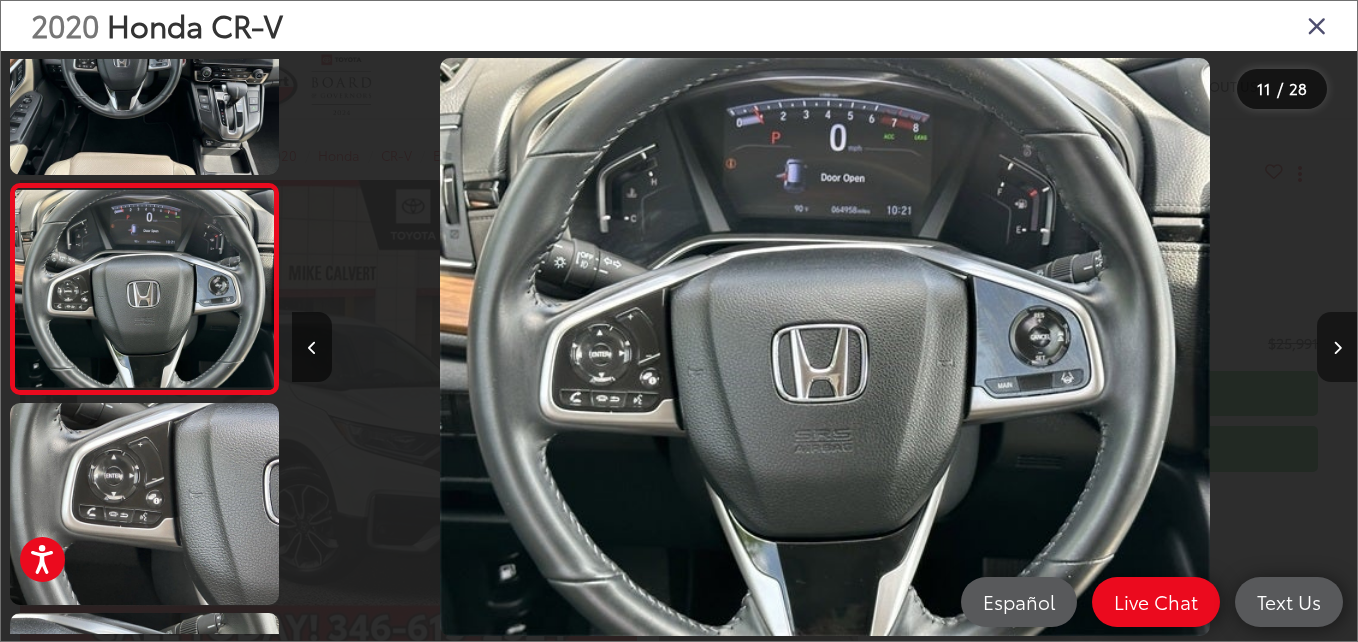 click at bounding box center [1337, 347] 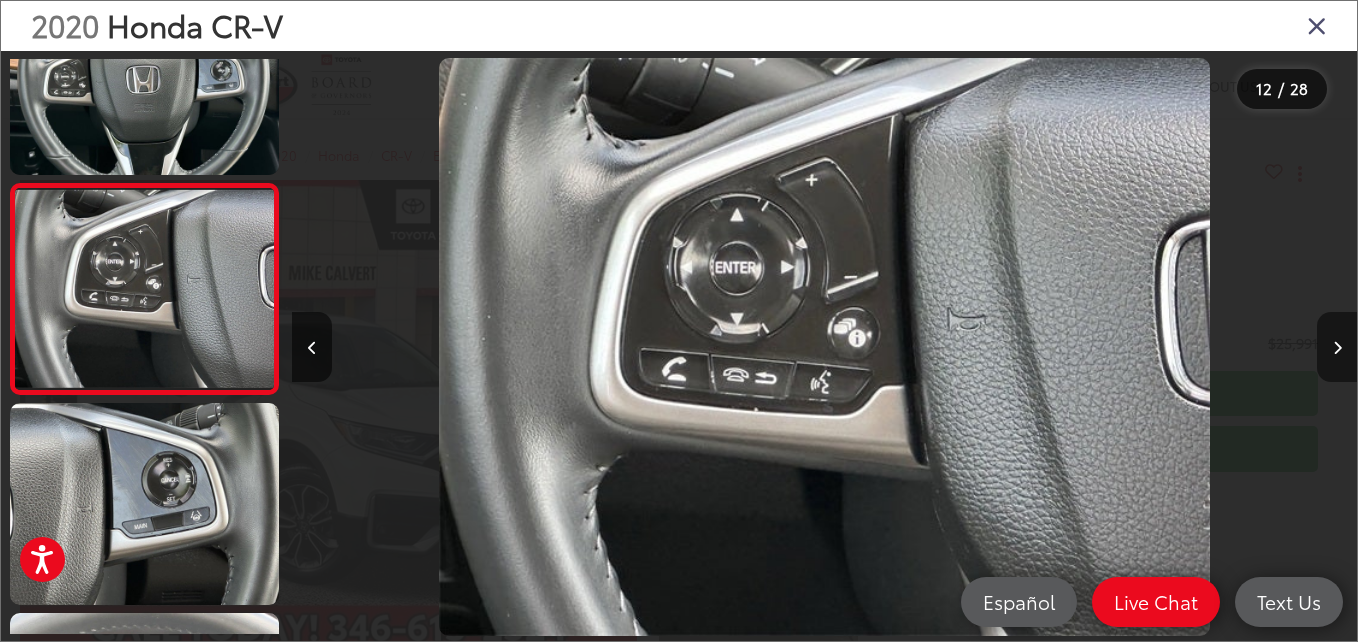 click at bounding box center (1337, 347) 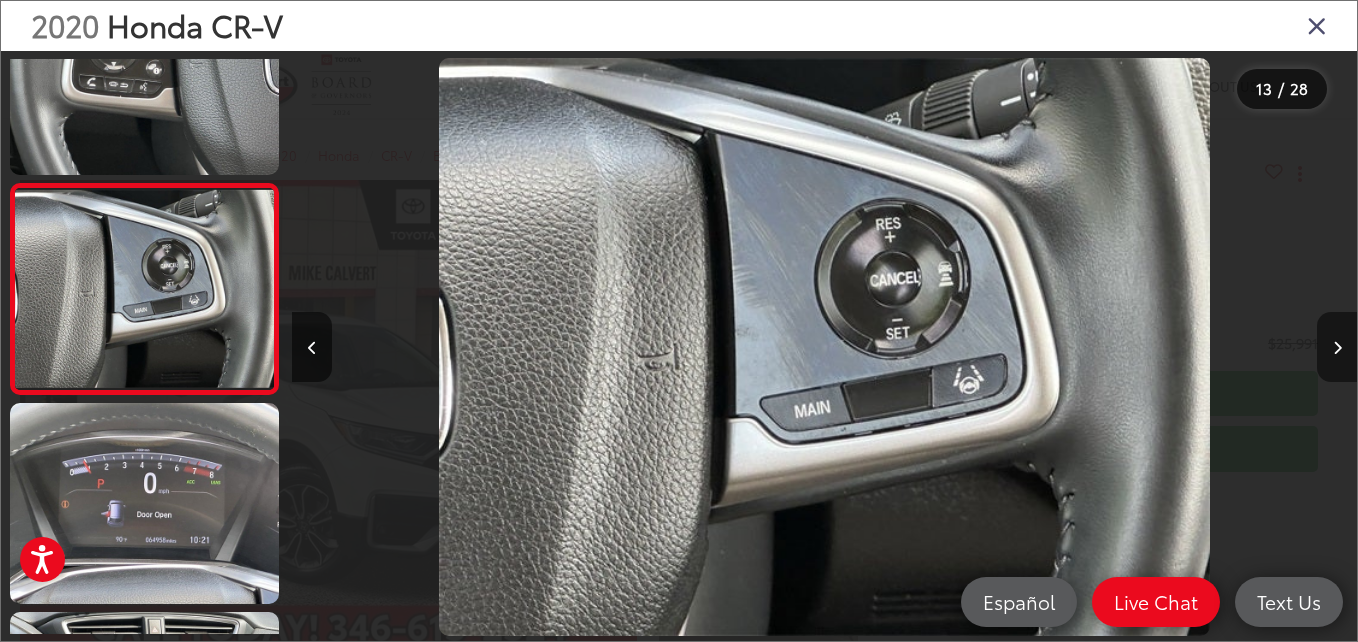click at bounding box center [1337, 347] 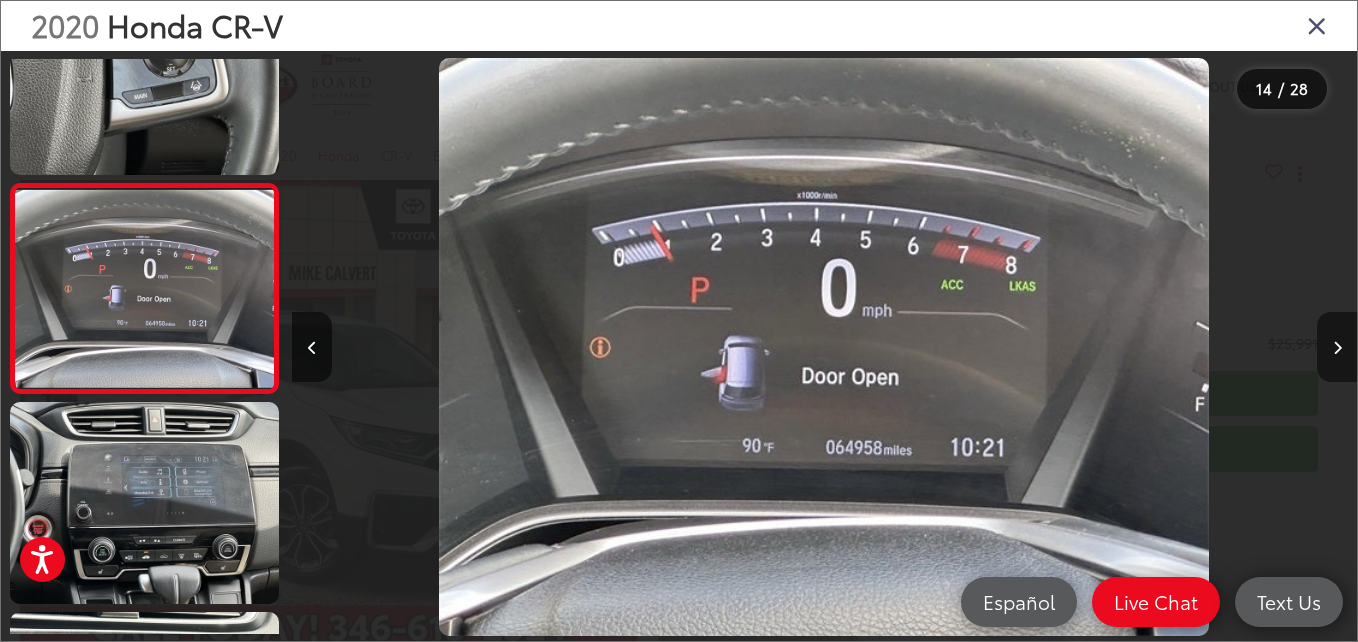 click at bounding box center (1337, 347) 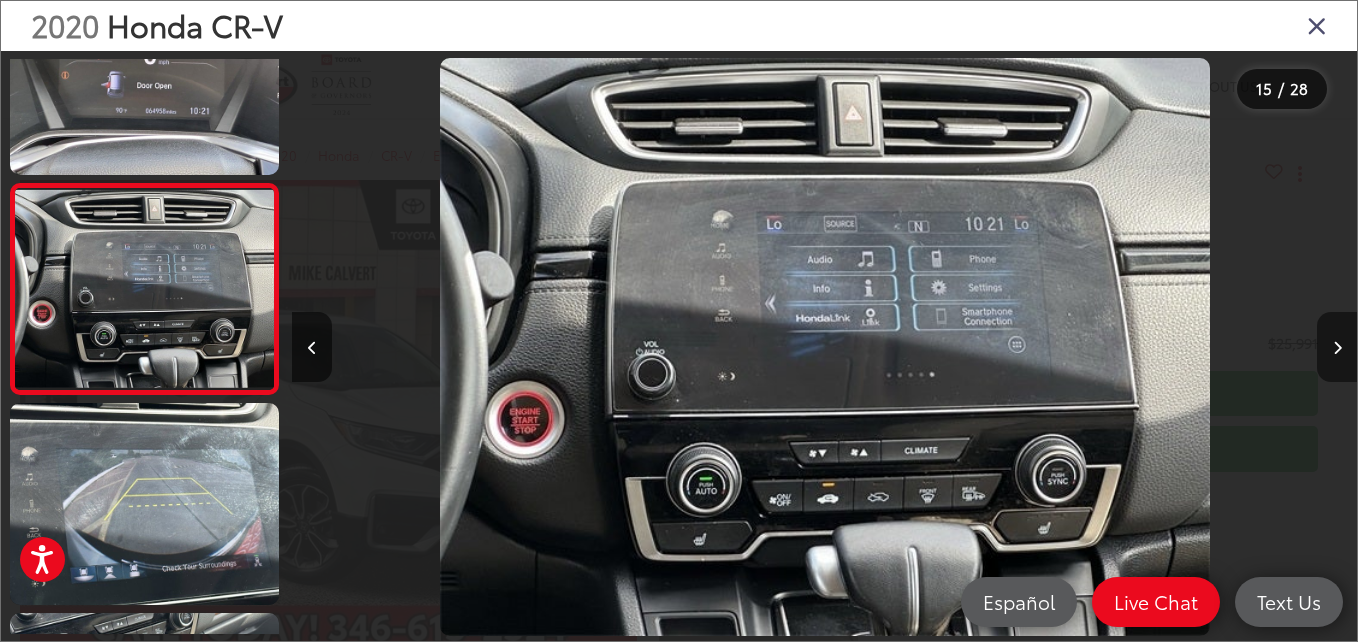 click at bounding box center [1337, 347] 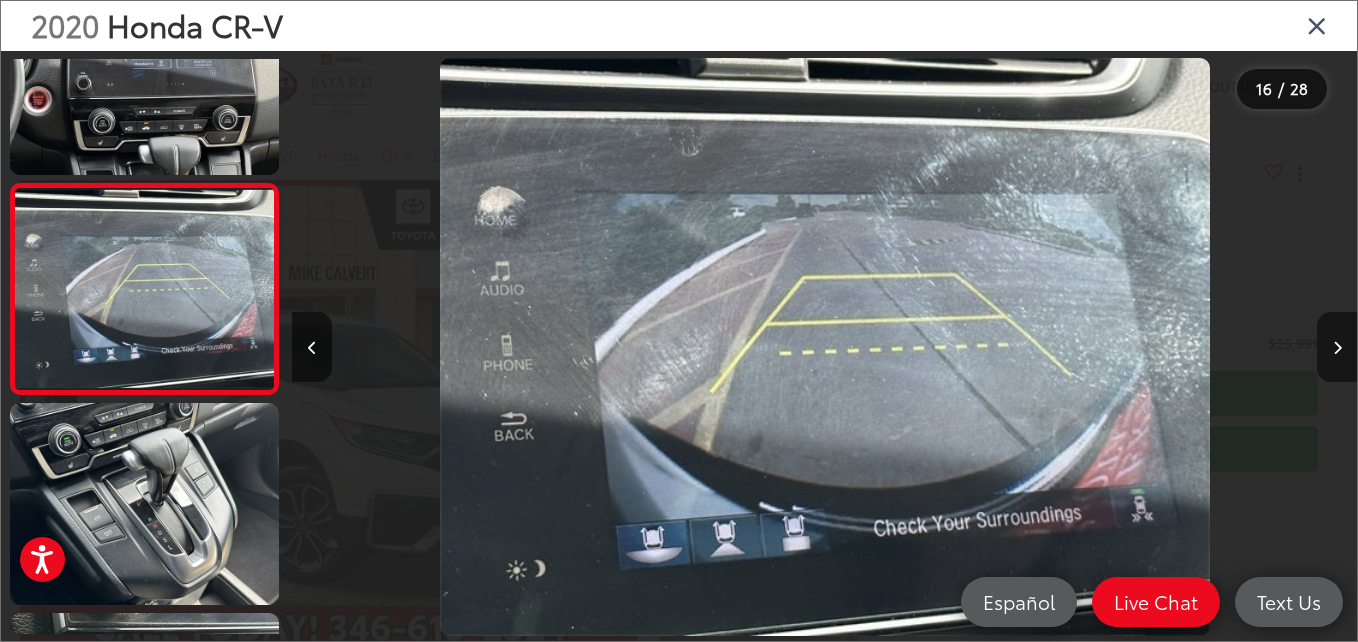 click at bounding box center (1337, 347) 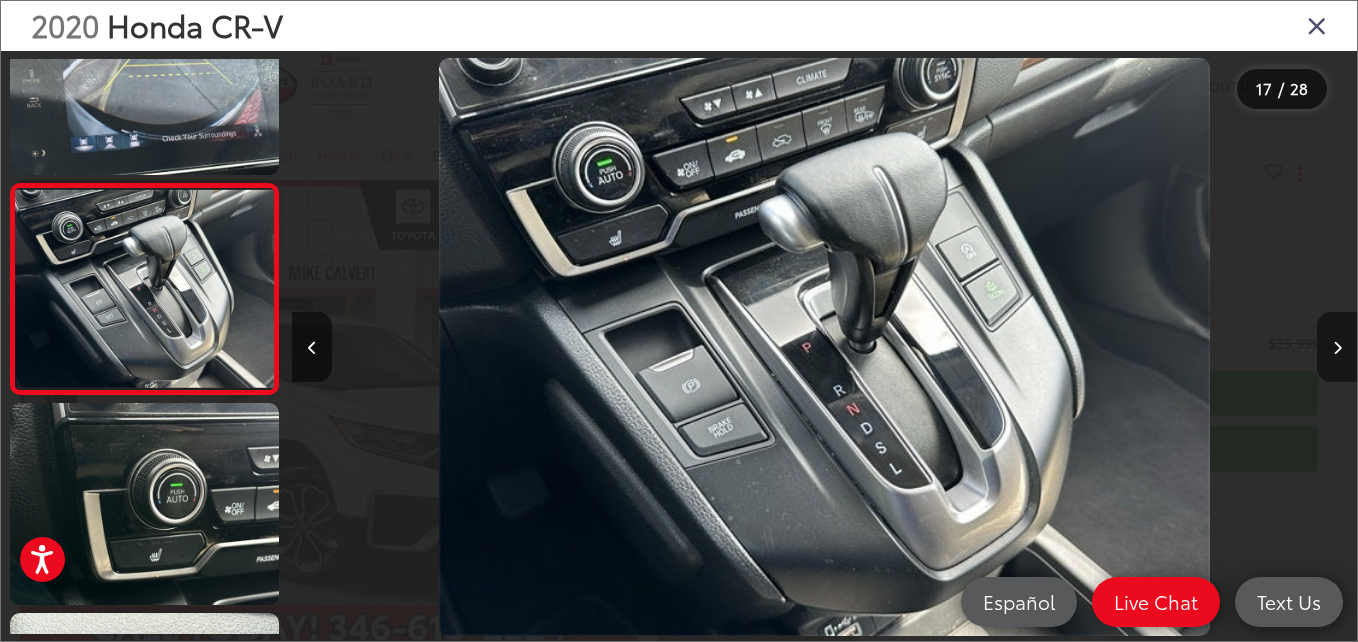 click at bounding box center [1337, 347] 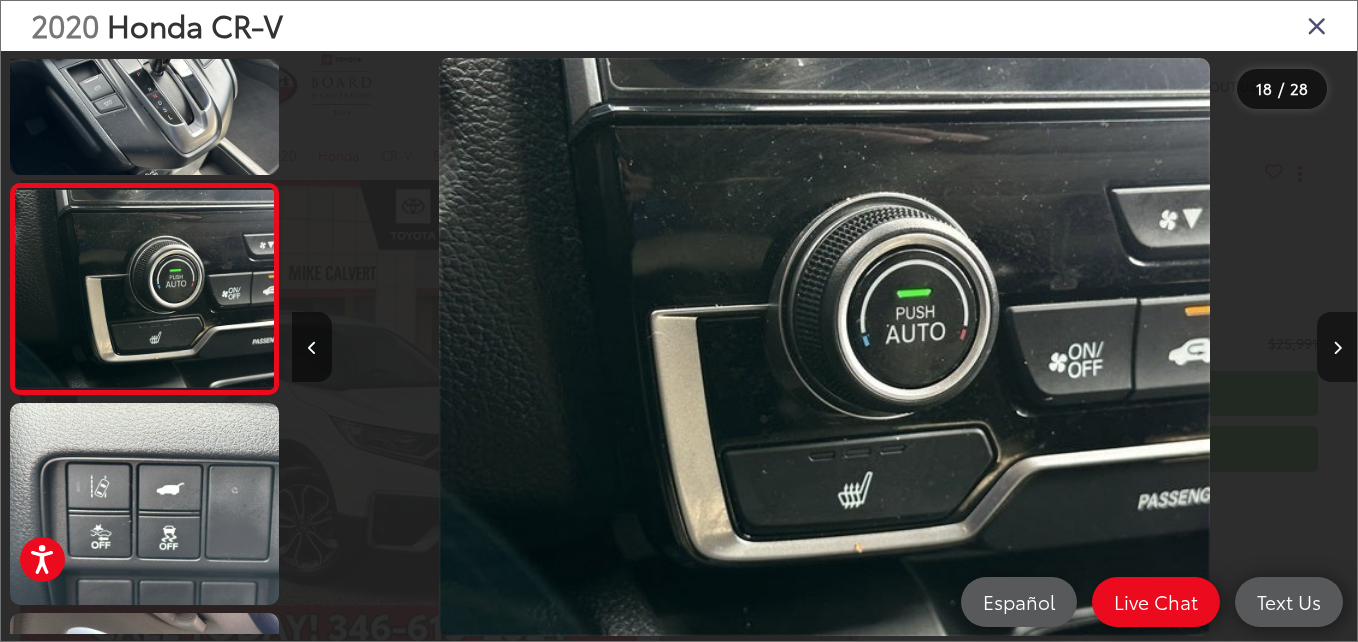 click at bounding box center (1337, 347) 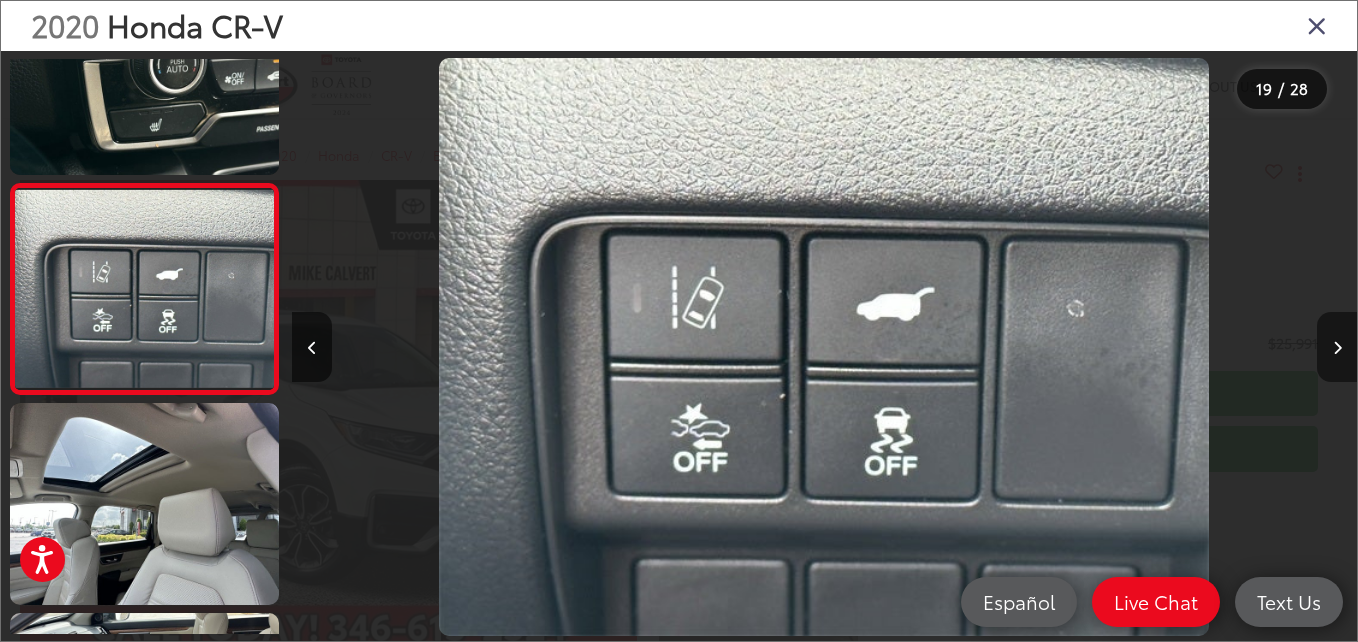 click at bounding box center [1337, 347] 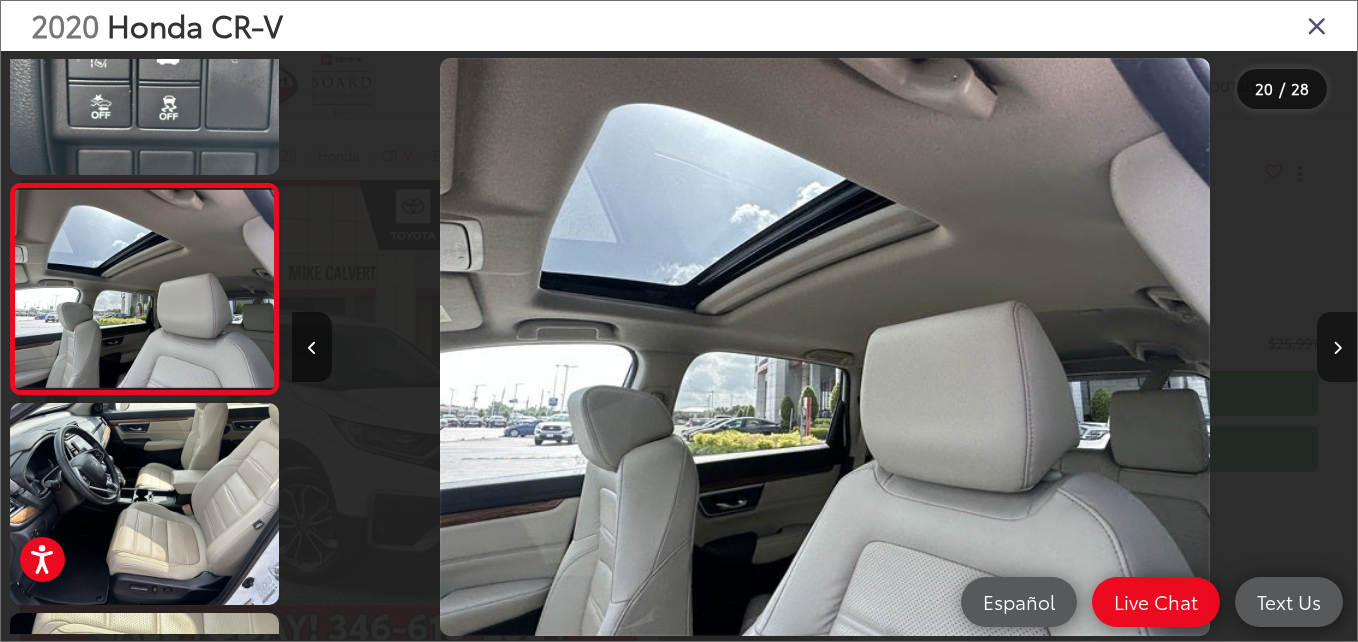 click at bounding box center (1337, 347) 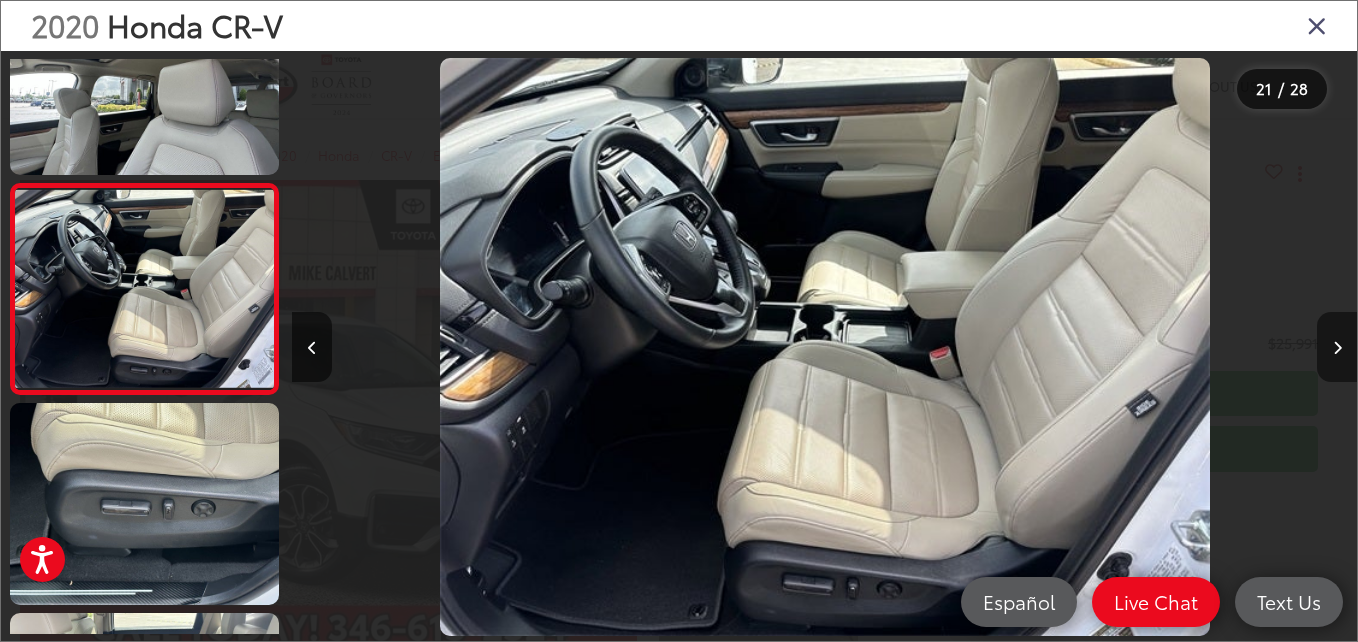 click at bounding box center (1337, 347) 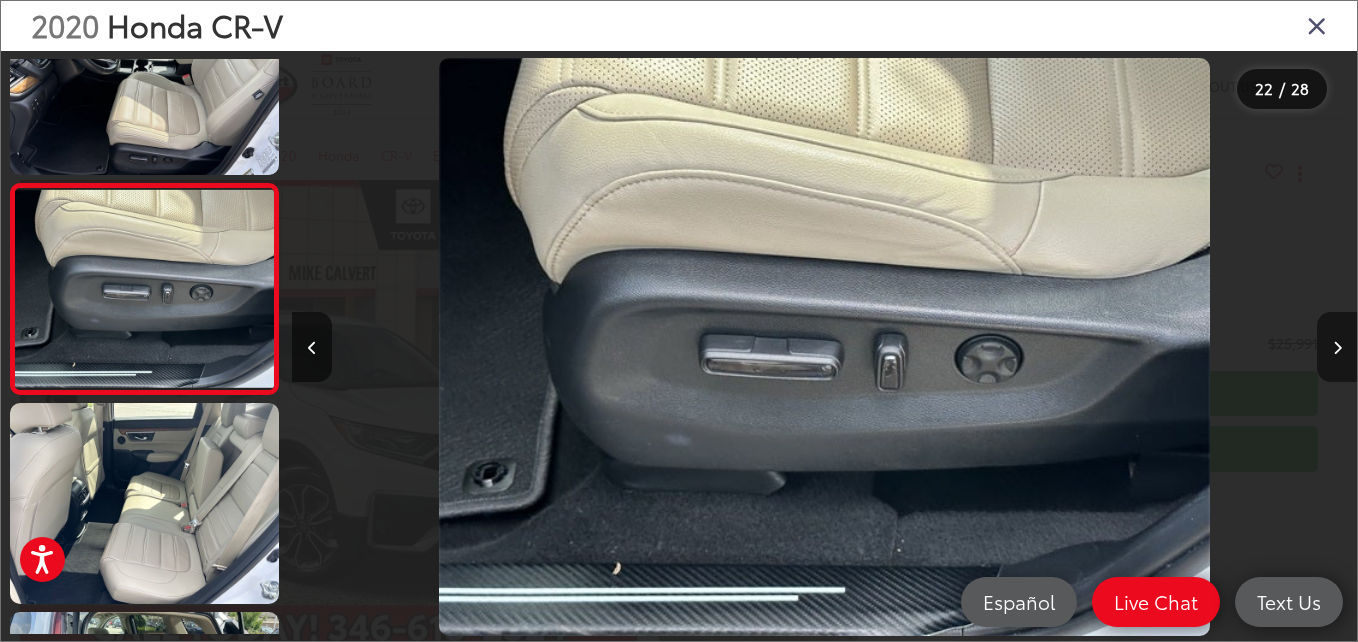 click at bounding box center [1337, 347] 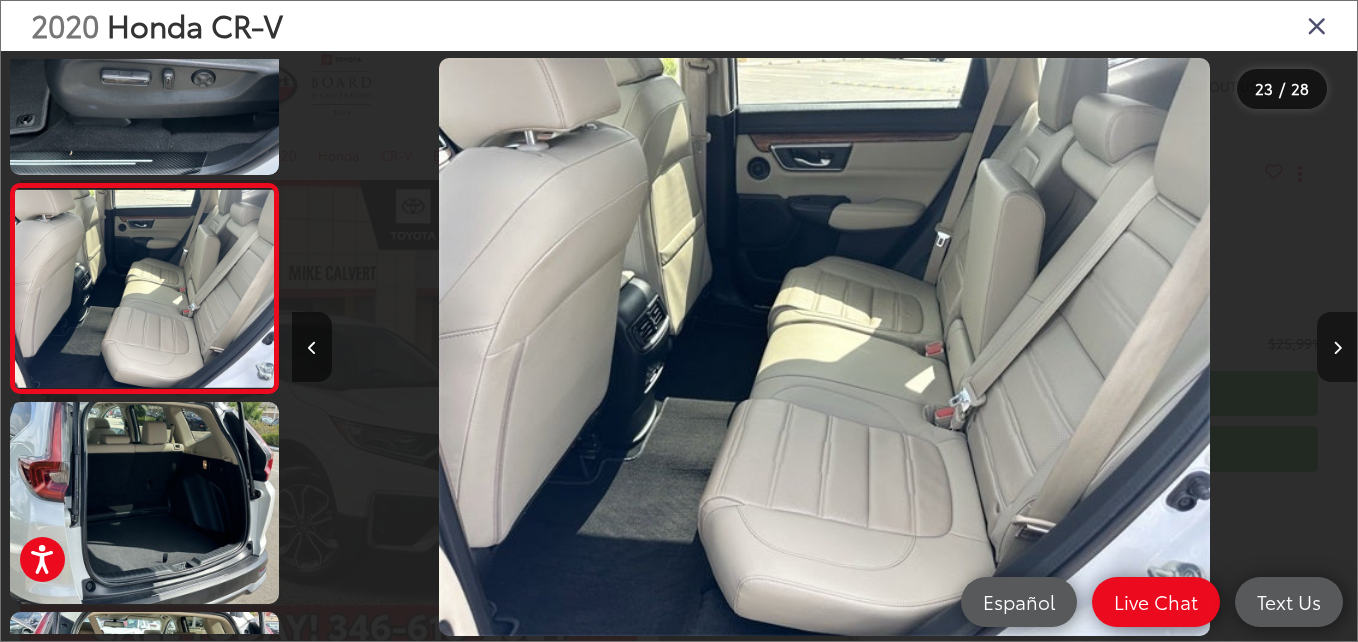 click at bounding box center (1337, 347) 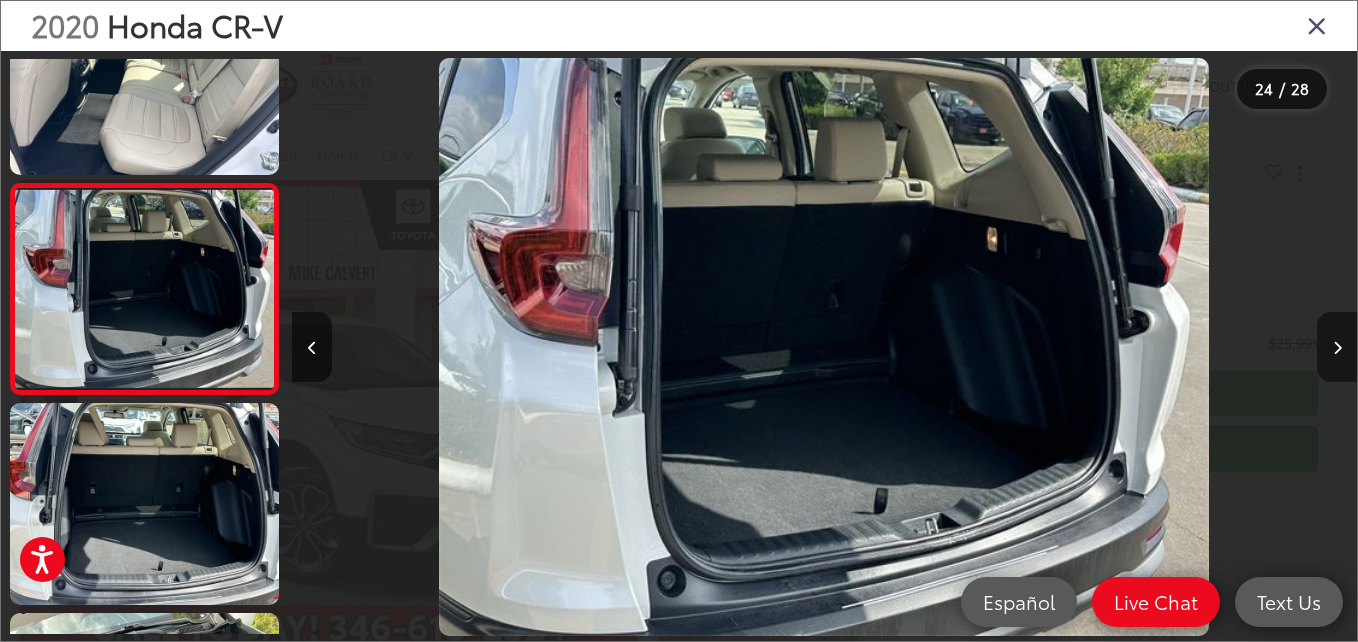 click at bounding box center (1337, 347) 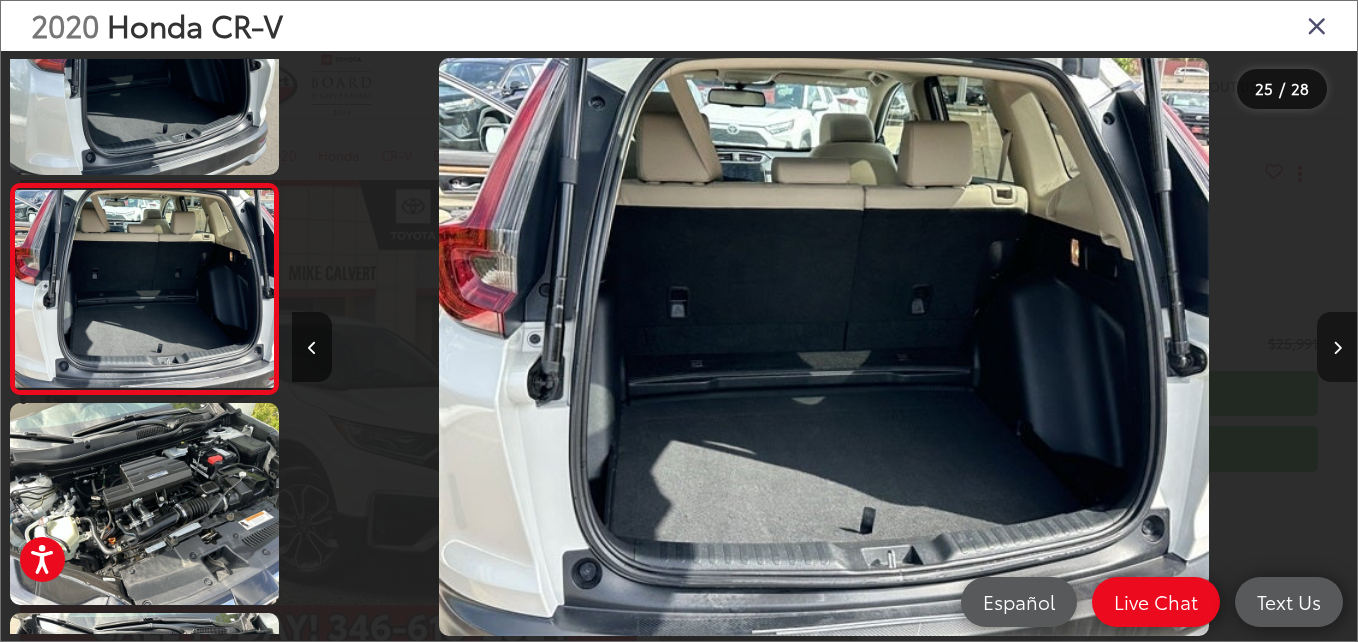 click at bounding box center [1337, 347] 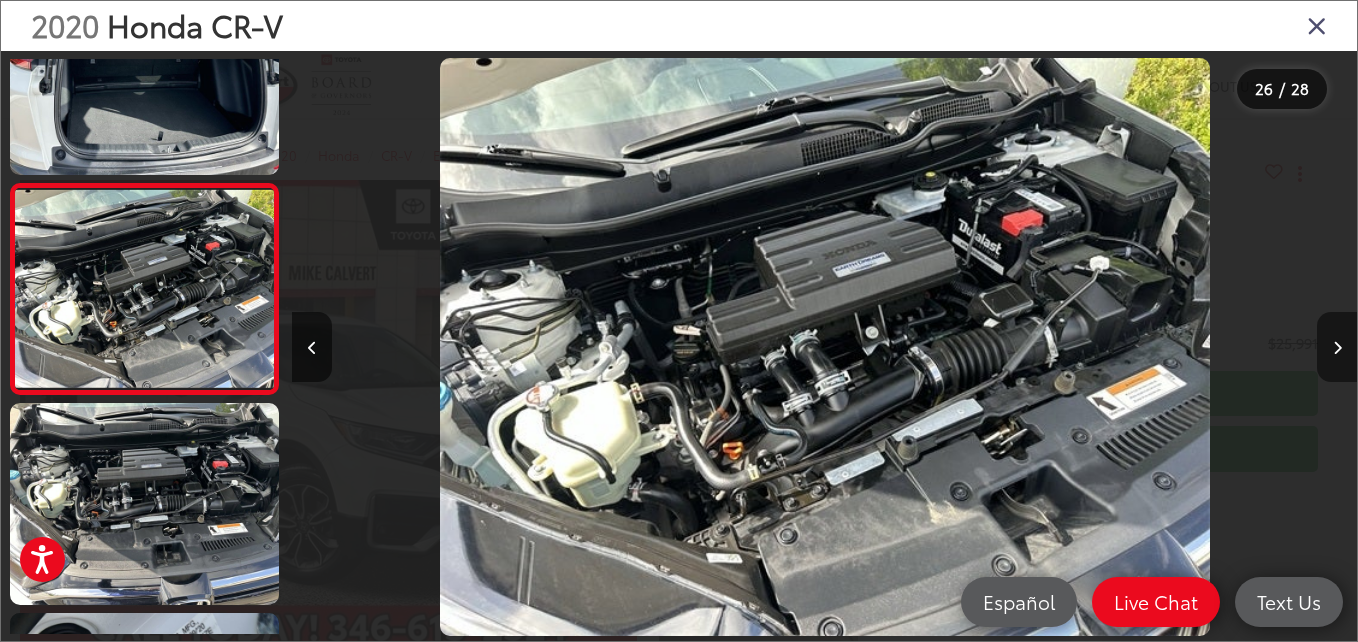 click at bounding box center [1337, 347] 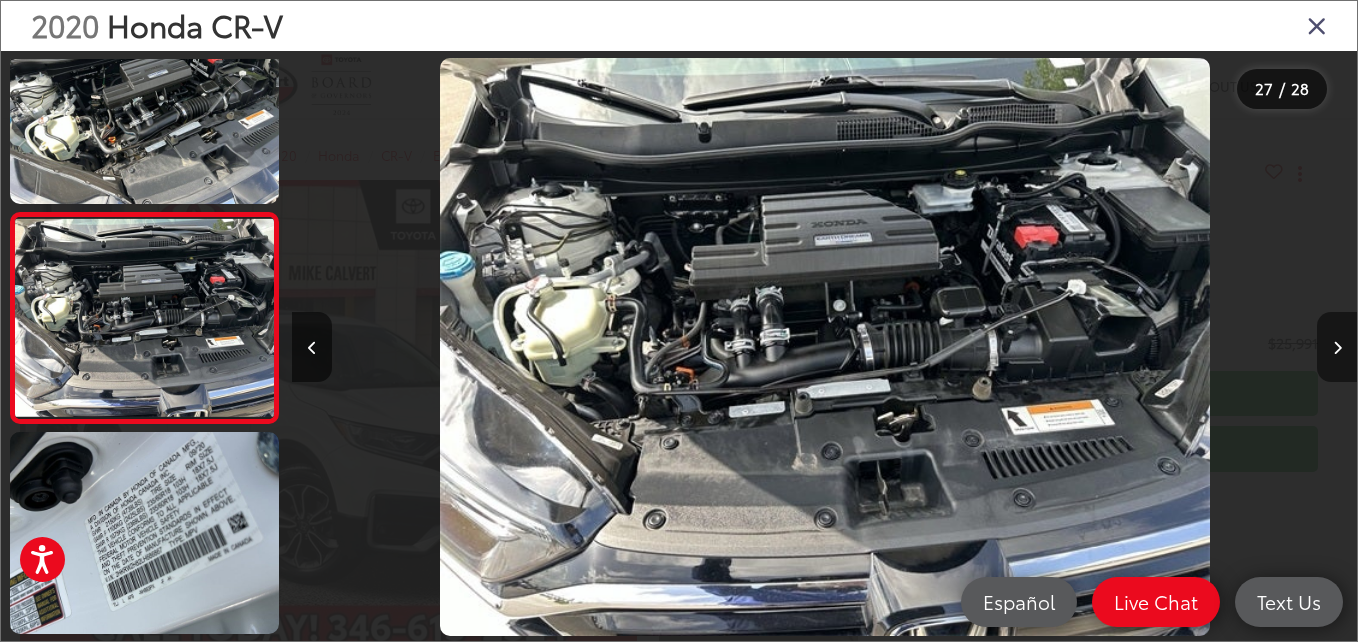click at bounding box center (1337, 347) 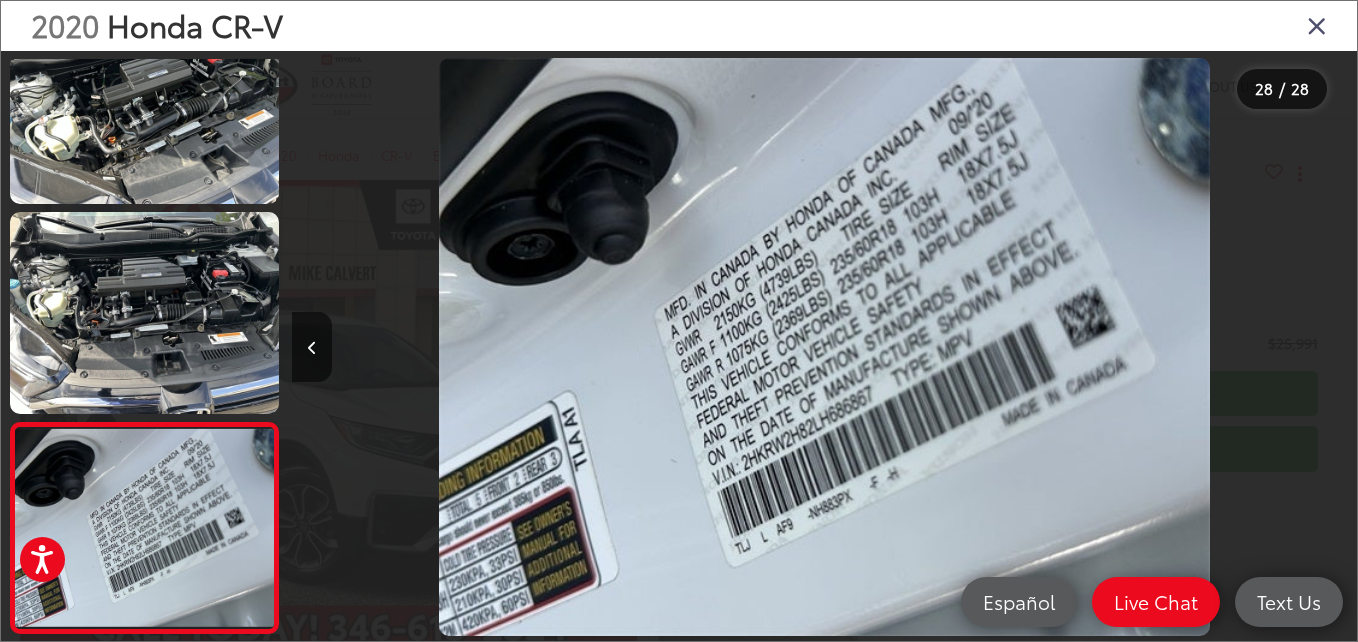 click at bounding box center [1224, 347] 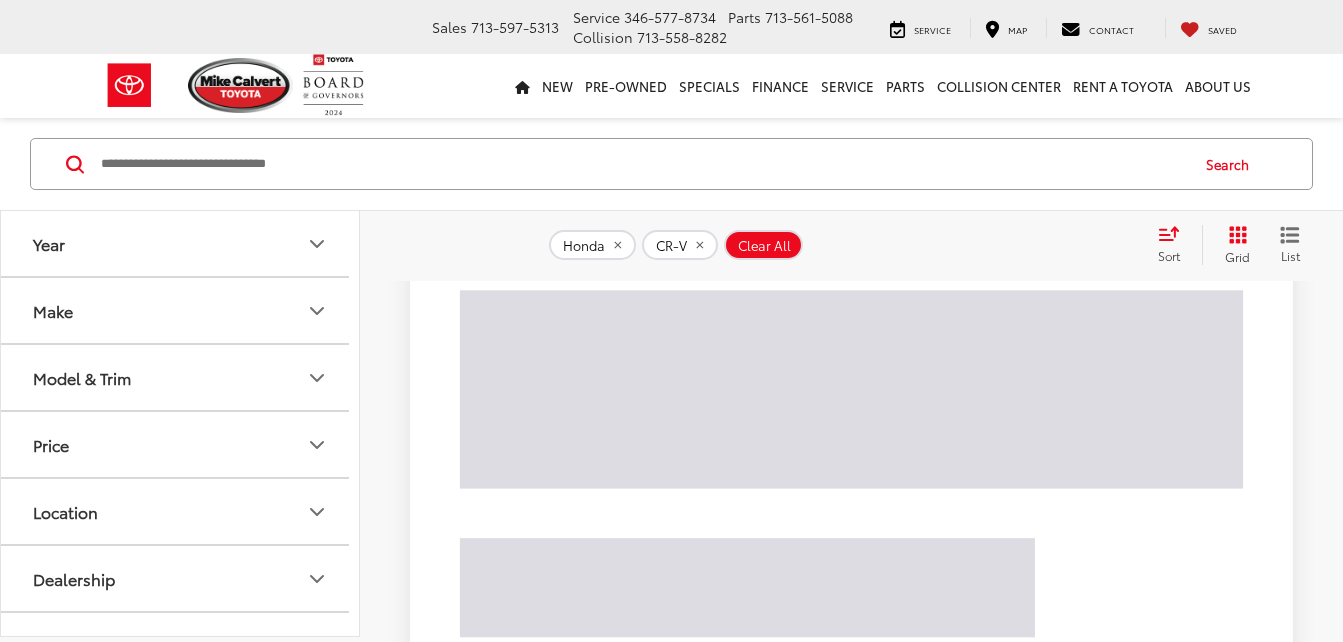 scroll, scrollTop: 808, scrollLeft: 0, axis: vertical 